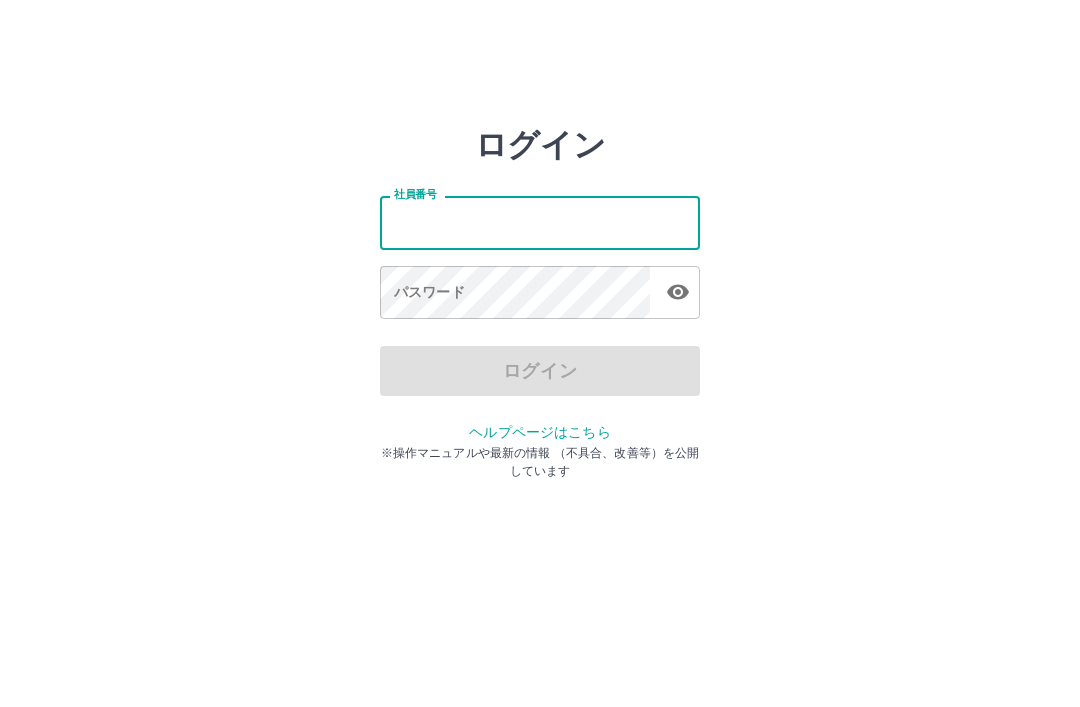 scroll, scrollTop: 0, scrollLeft: 0, axis: both 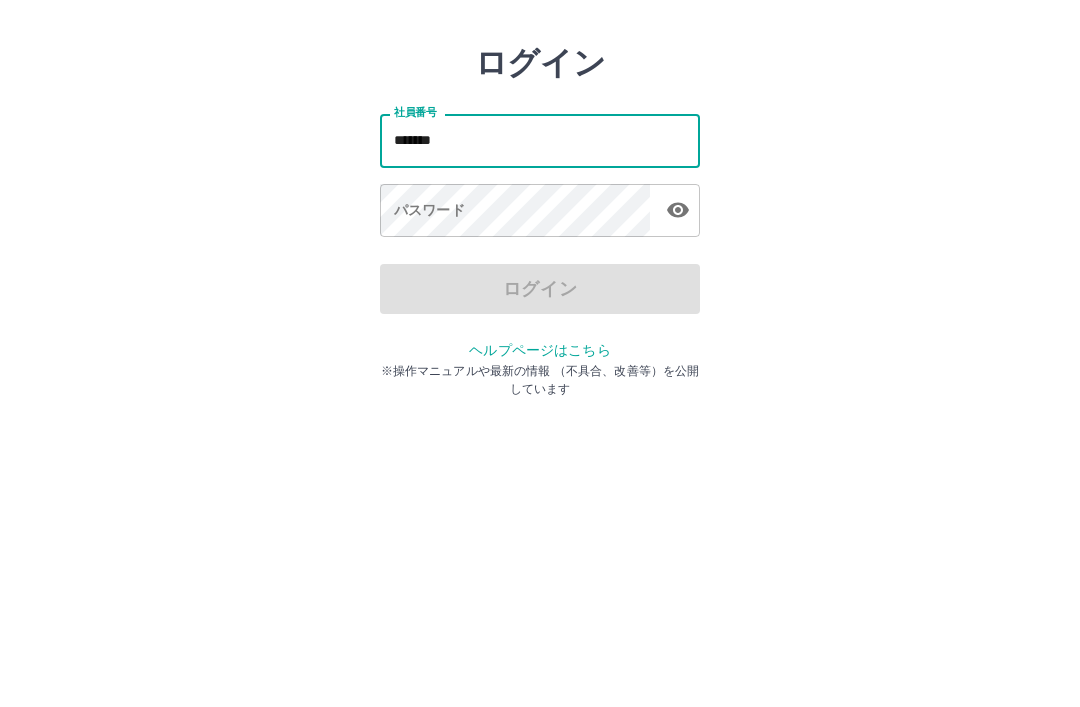 type on "*******" 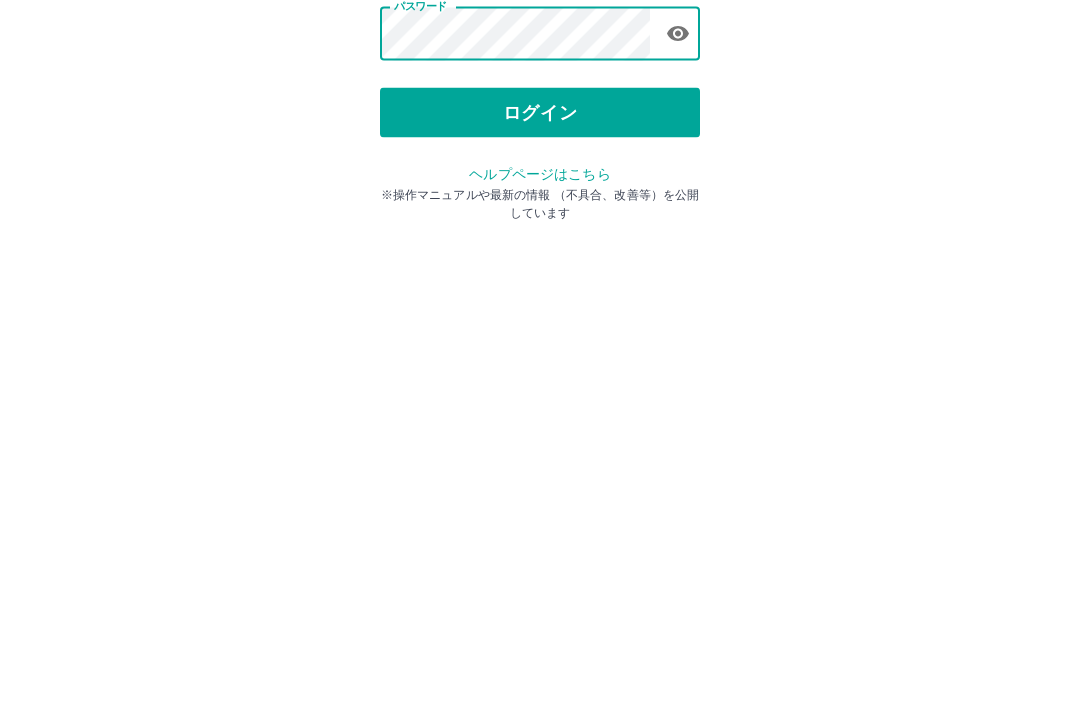 click on "ログイン" at bounding box center (540, 371) 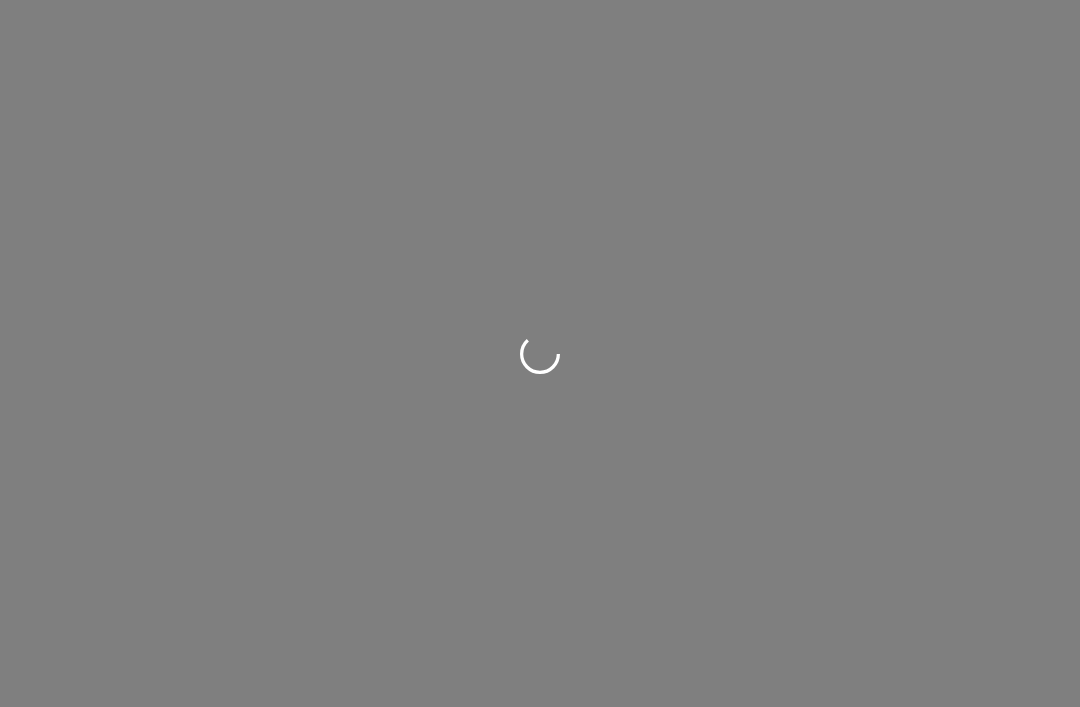 scroll, scrollTop: 0, scrollLeft: 0, axis: both 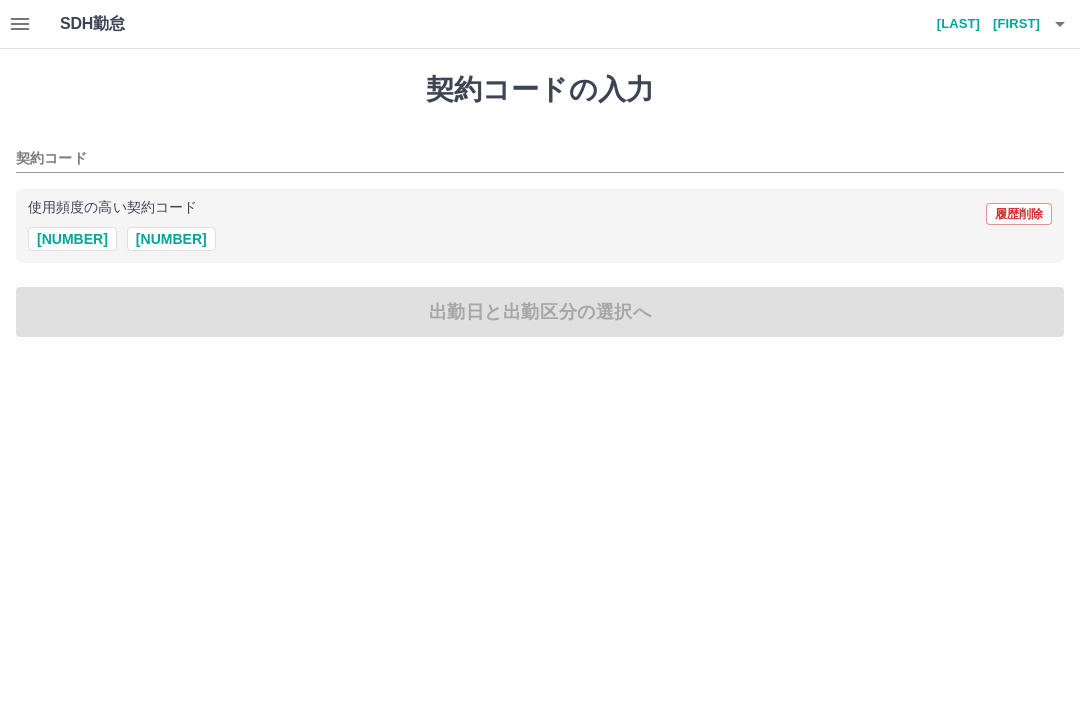 click on "41115091" at bounding box center [171, 239] 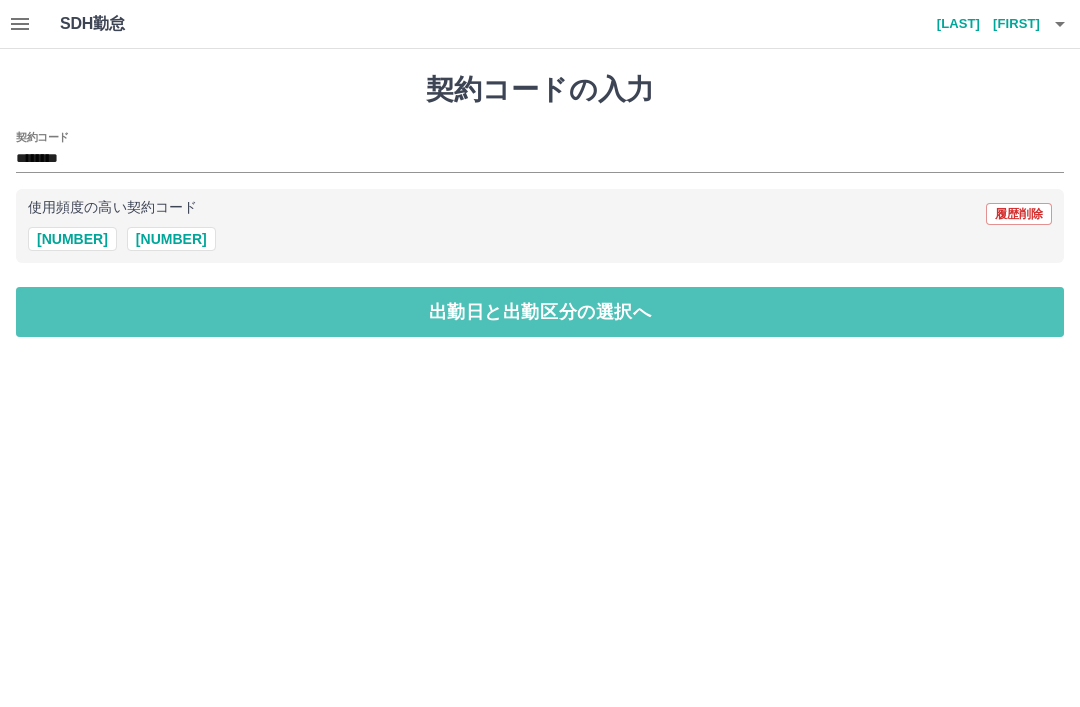 click on "出勤日と出勤区分の選択へ" at bounding box center (540, 312) 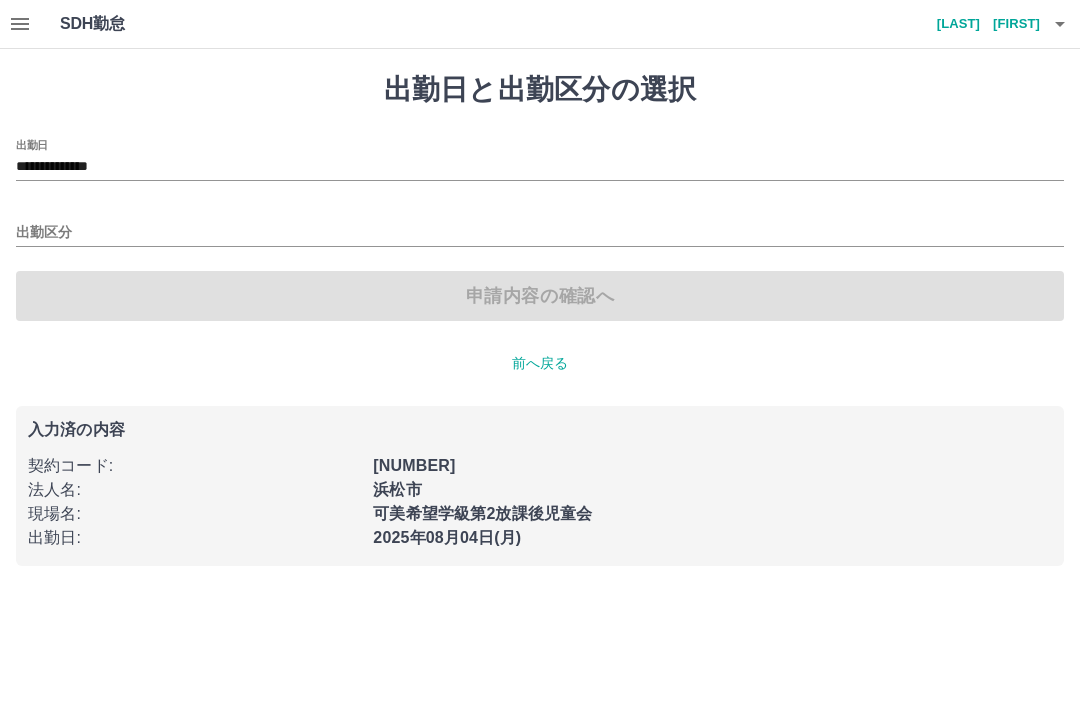 click on "出勤区分" at bounding box center [540, 233] 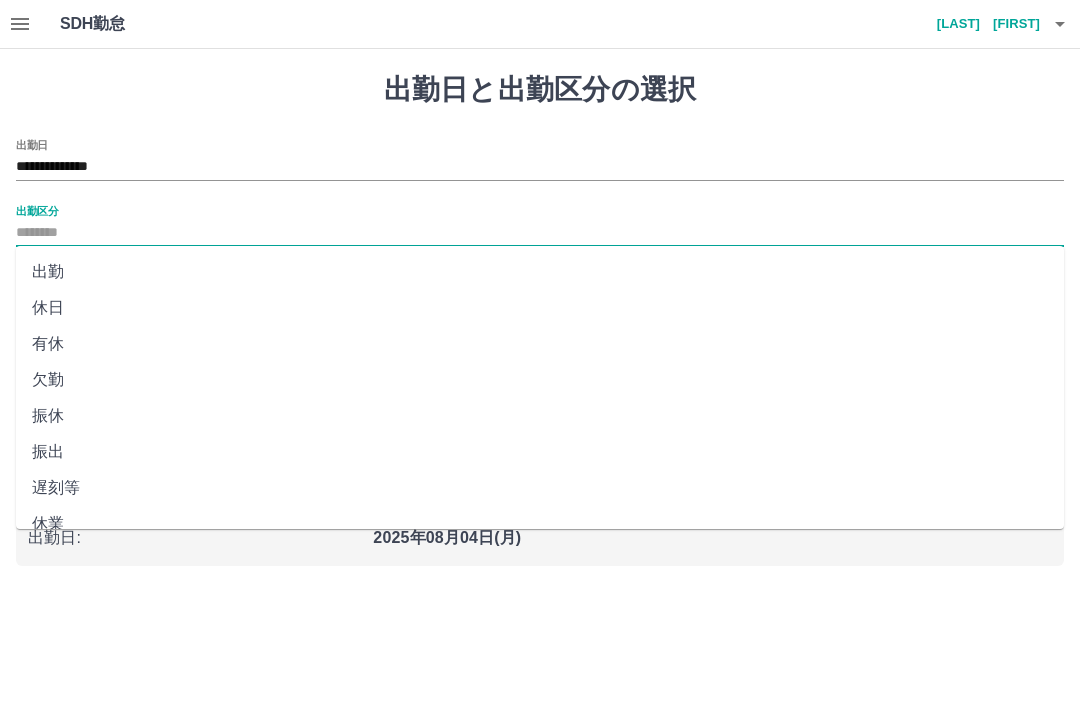 click on "出勤" at bounding box center [540, 272] 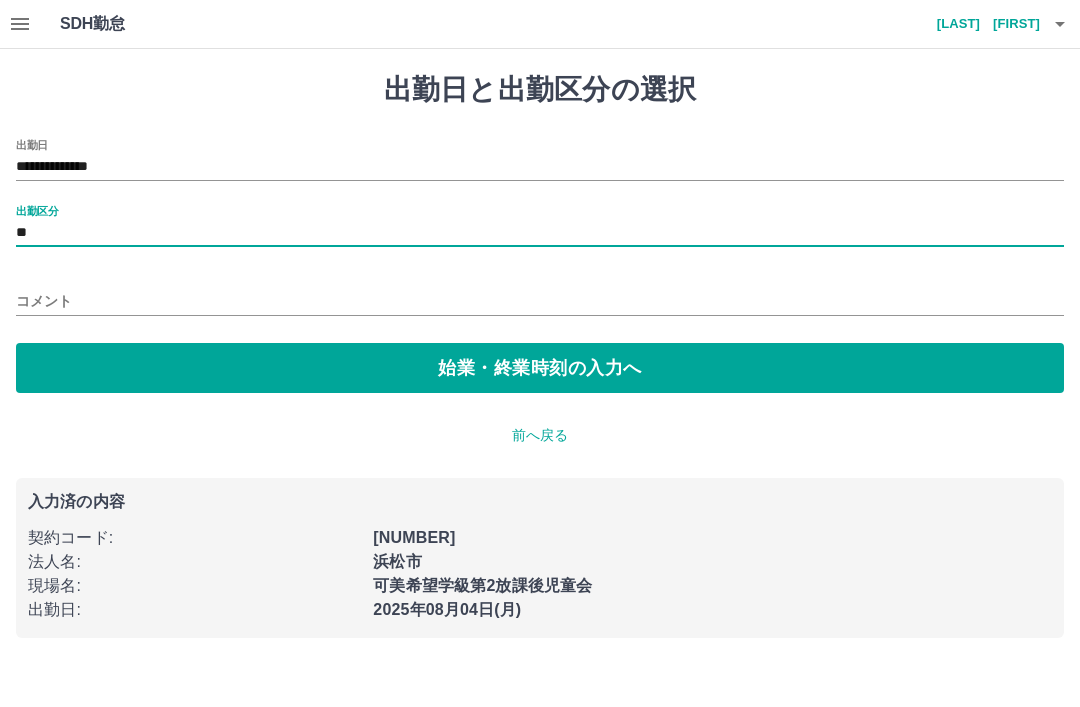 click on "始業・終業時刻の入力へ" at bounding box center [540, 368] 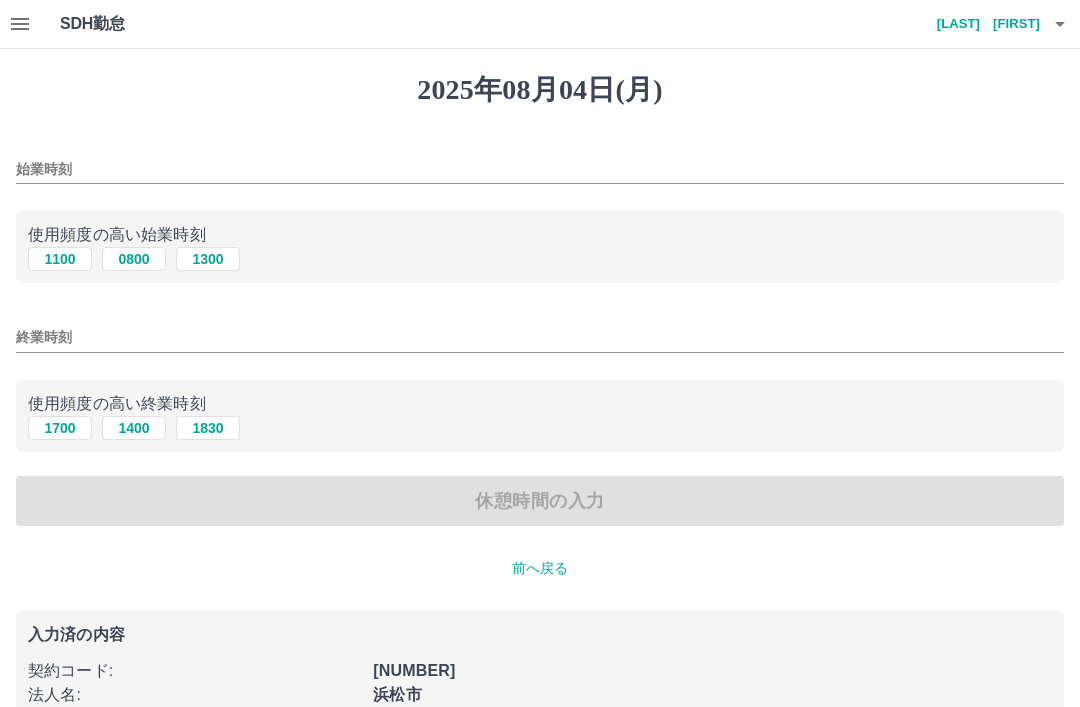 click on "0800" at bounding box center [134, 259] 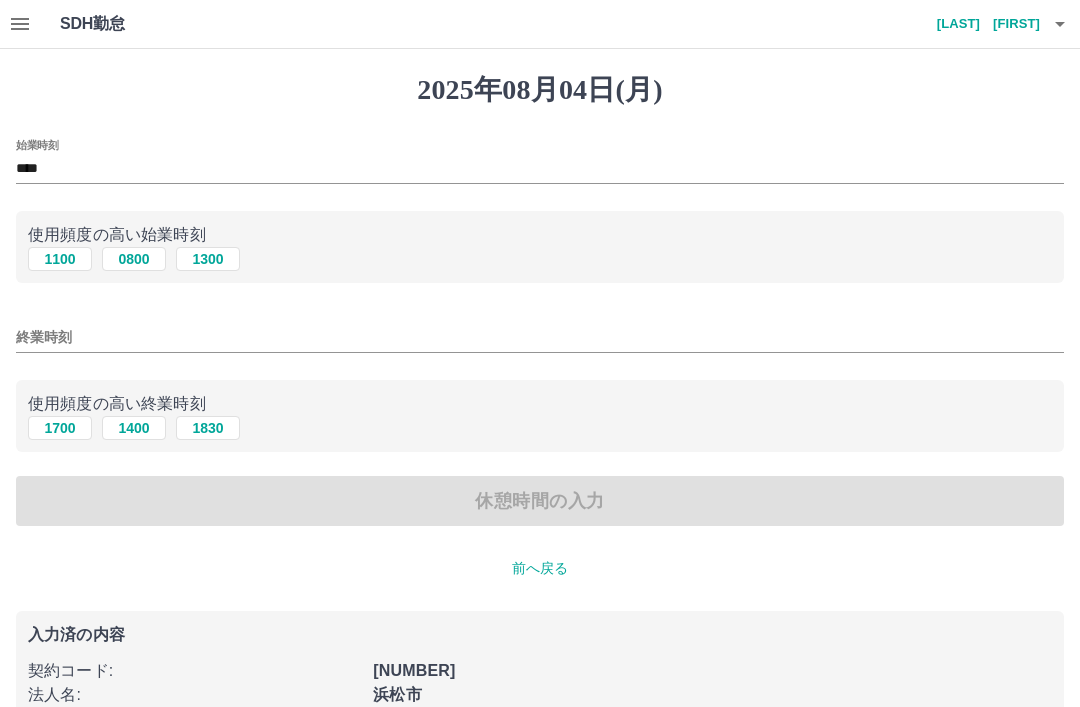 click on "****" at bounding box center (540, 169) 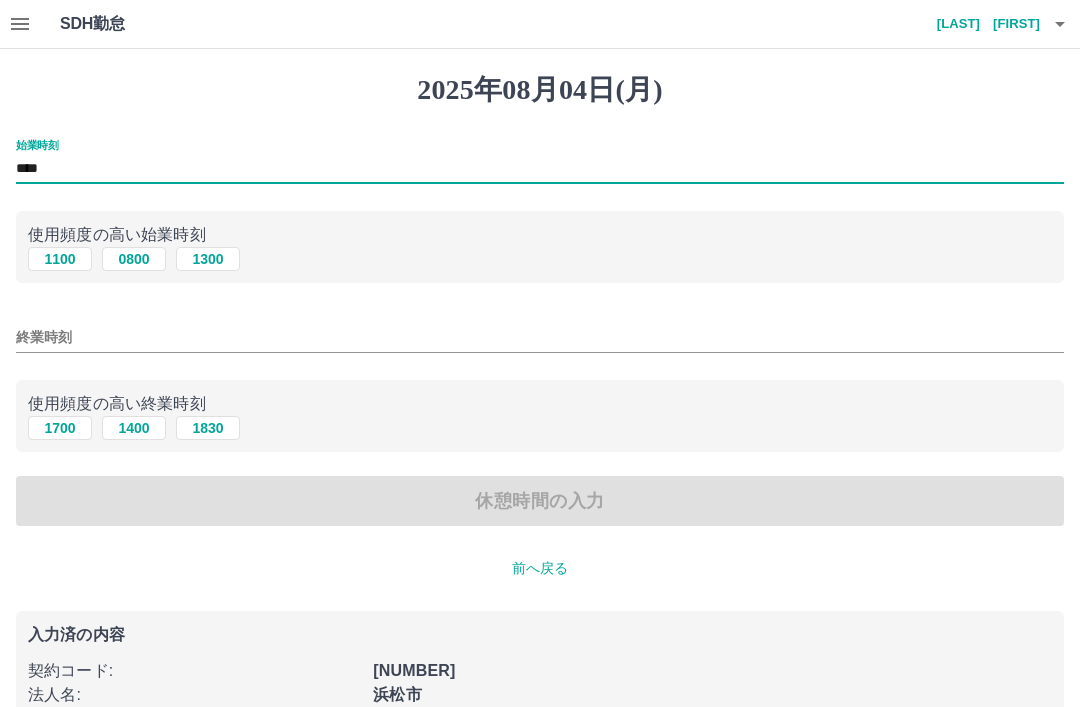 click on "****" at bounding box center (540, 169) 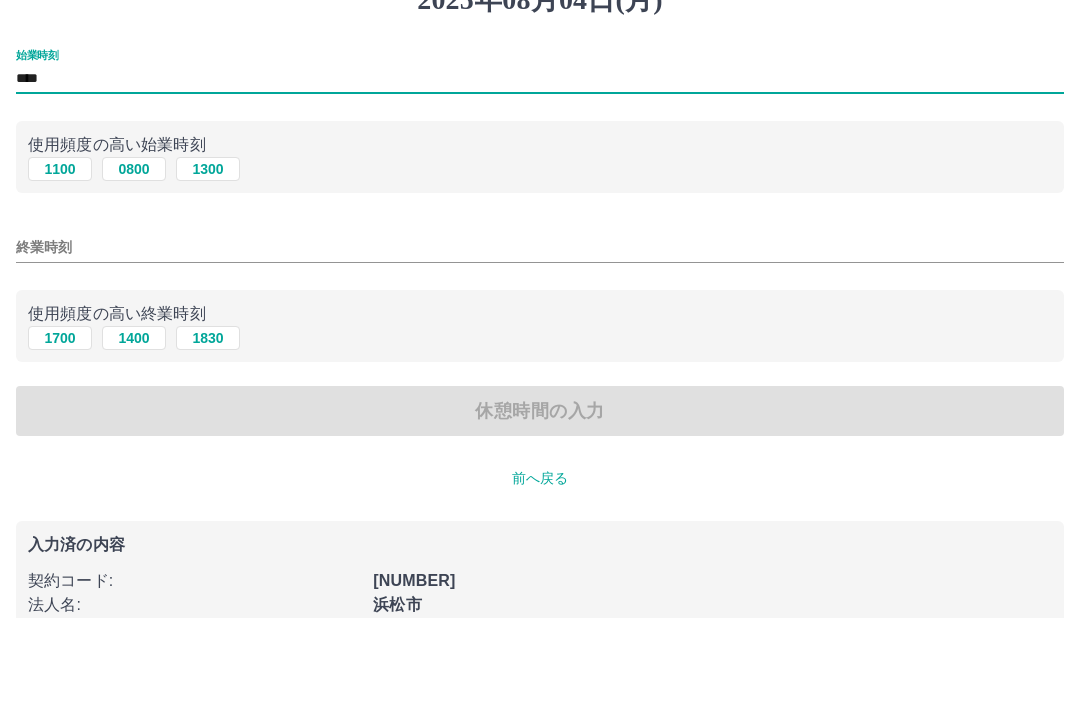 type on "****" 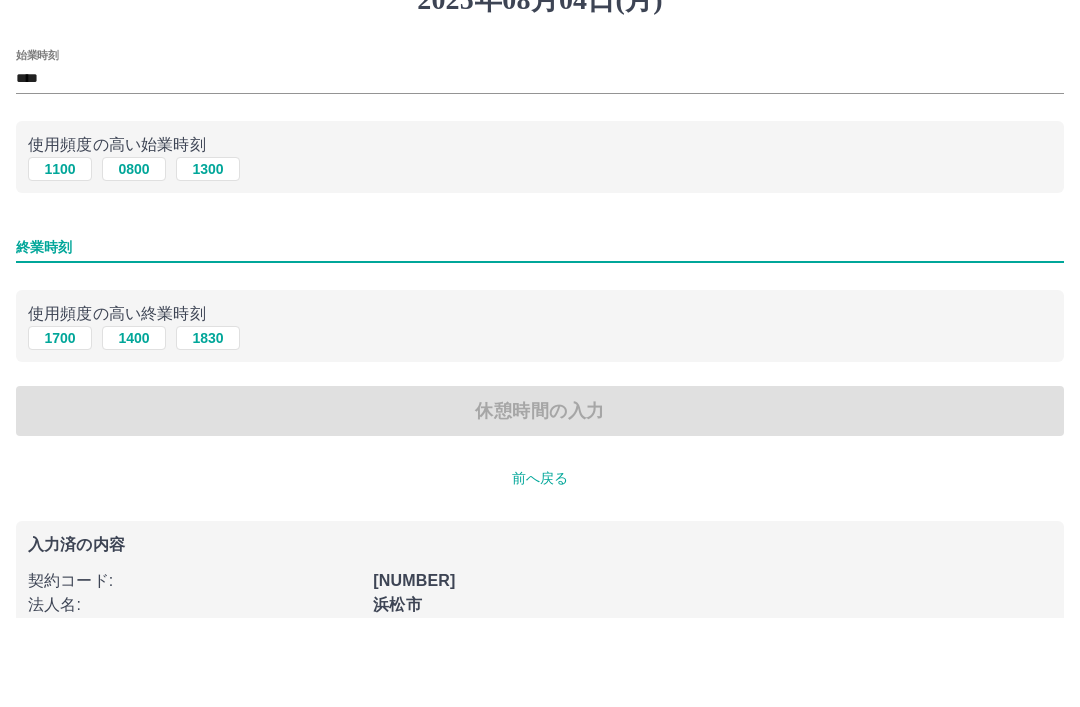 click on "1400" at bounding box center [134, 428] 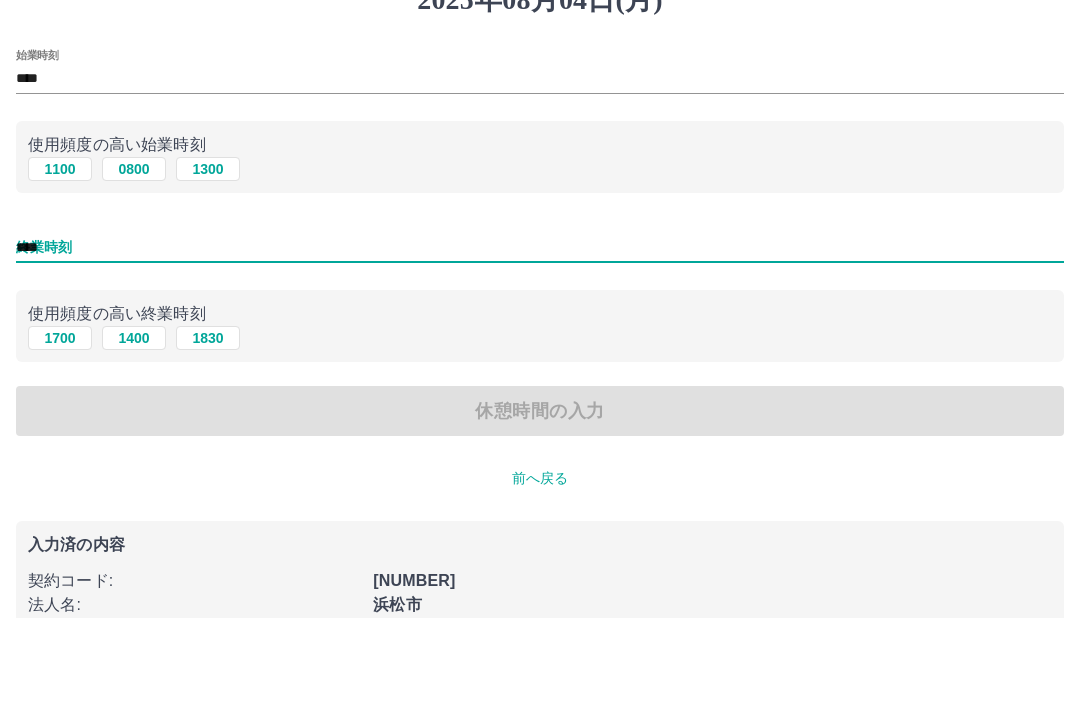scroll, scrollTop: 50, scrollLeft: 0, axis: vertical 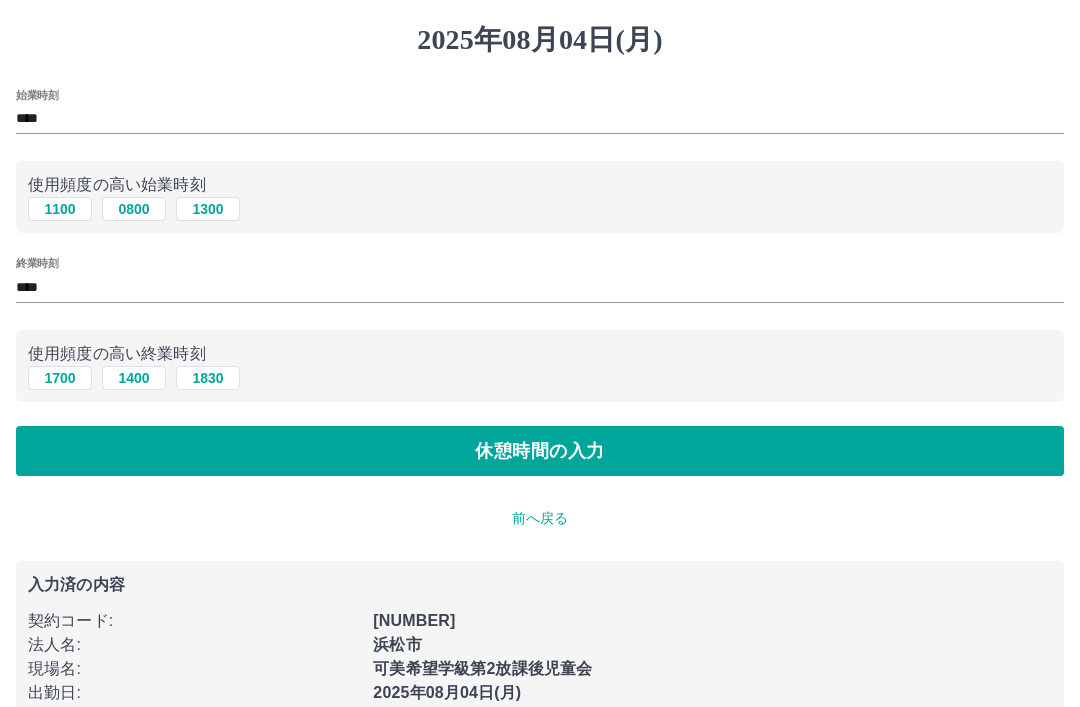 click on "****" at bounding box center (540, 287) 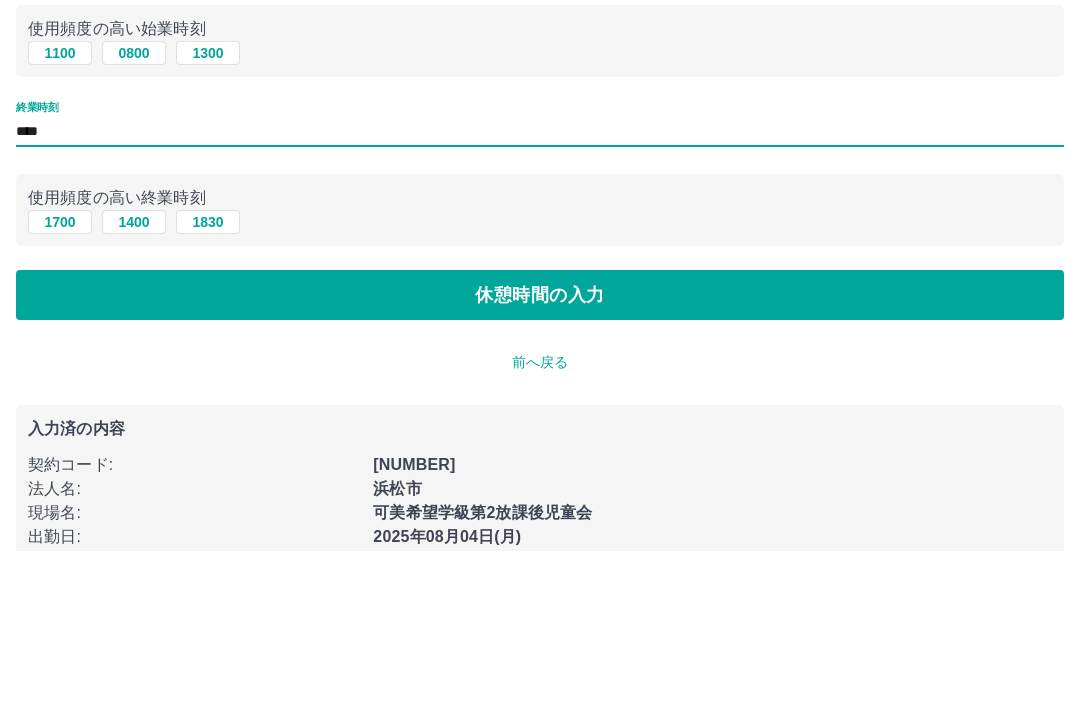 type on "****" 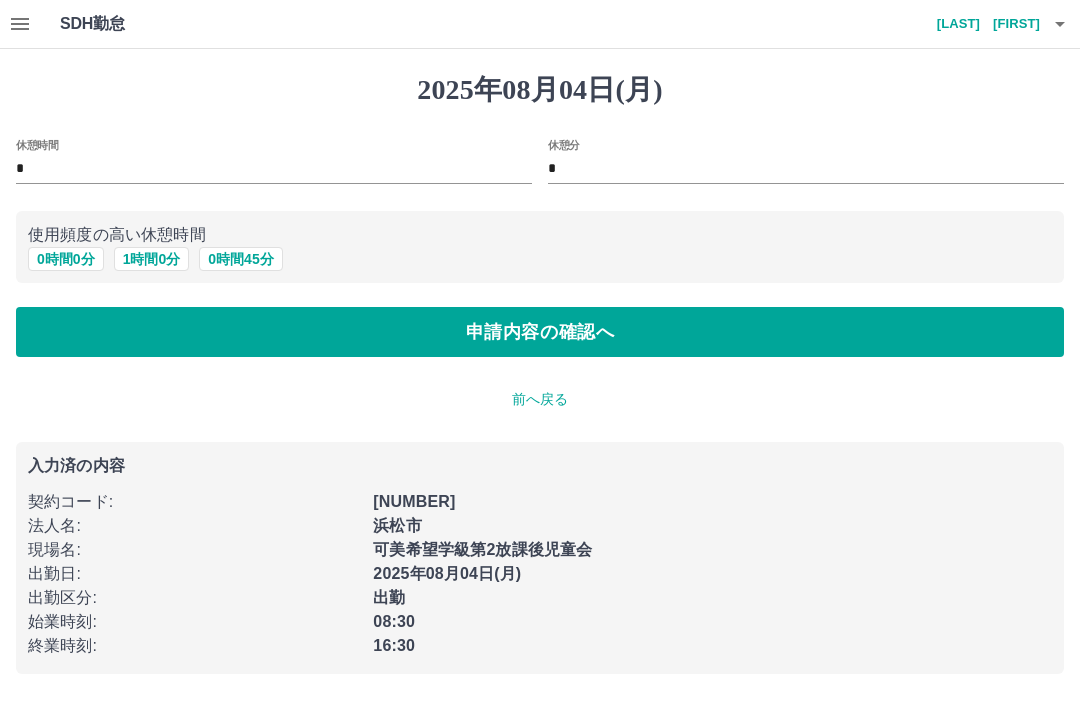 scroll, scrollTop: 0, scrollLeft: 0, axis: both 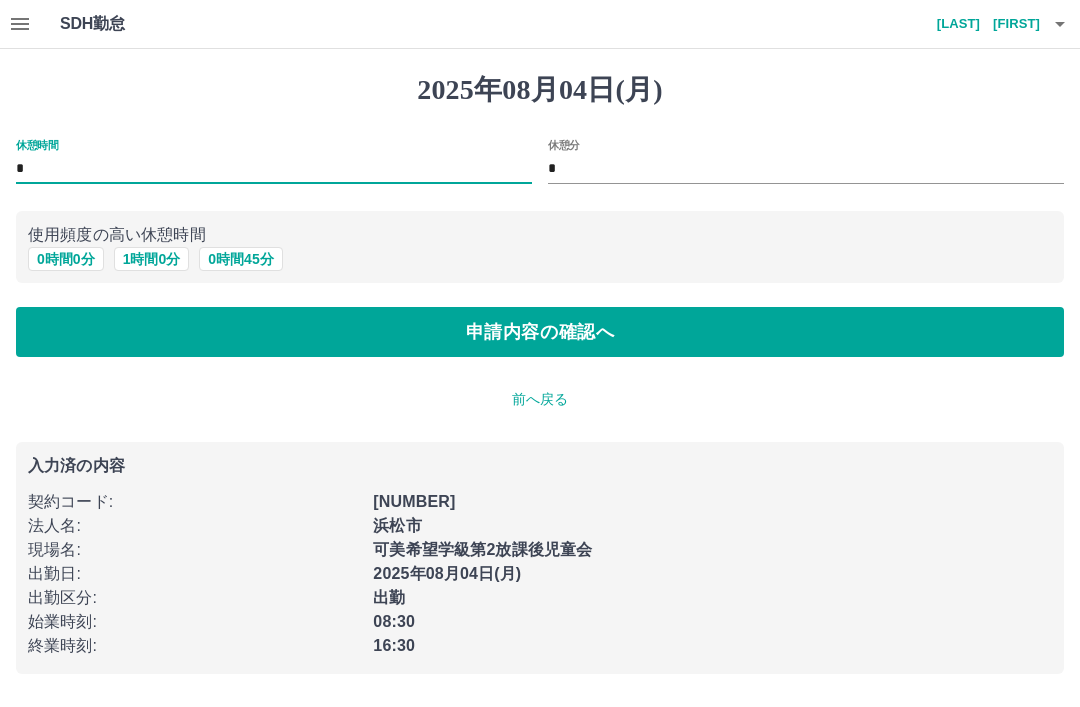 click on "0 時間 0 分" at bounding box center [66, 259] 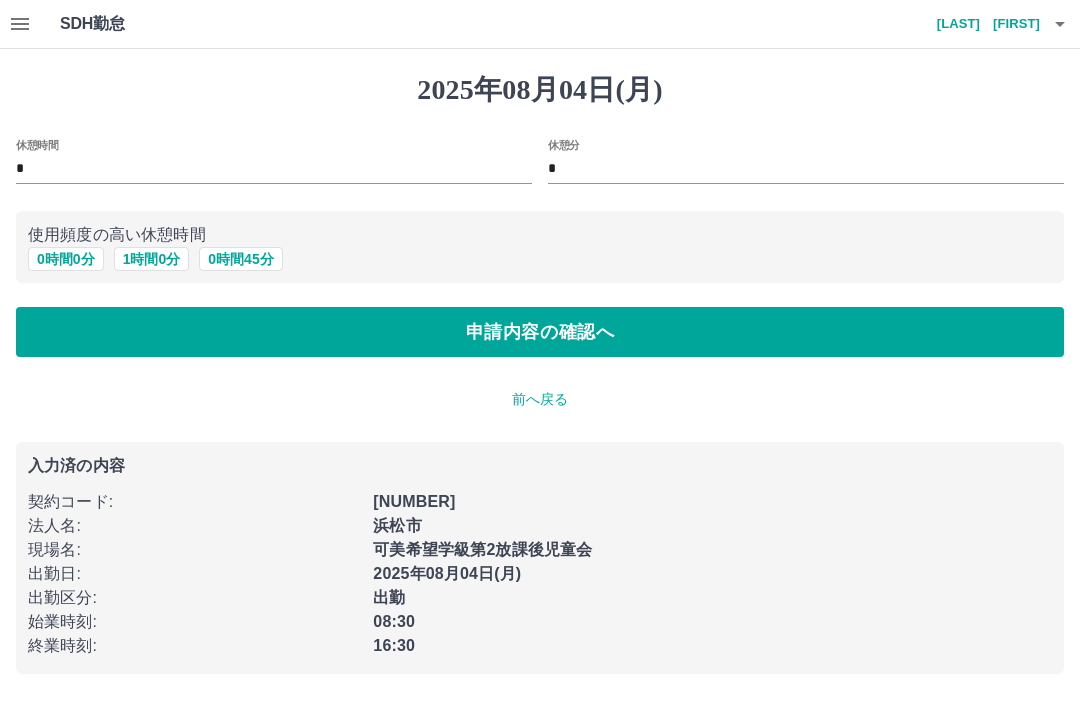 click on "0 時間 0 分" at bounding box center [66, 259] 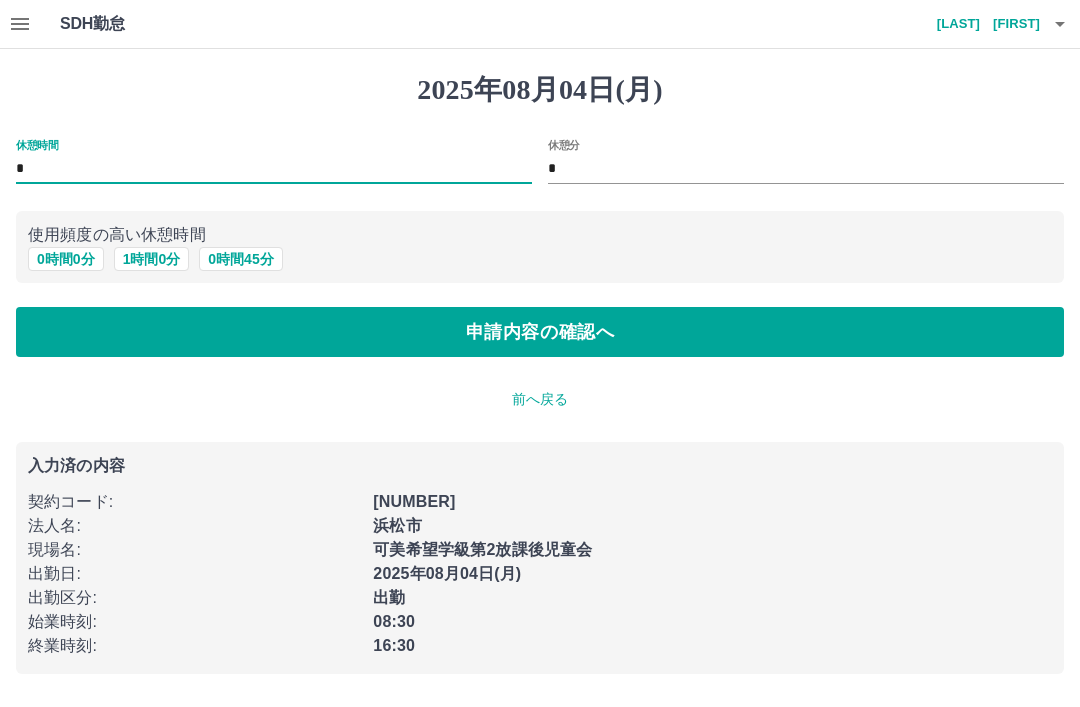 click on "0 時間 0 分" at bounding box center [66, 259] 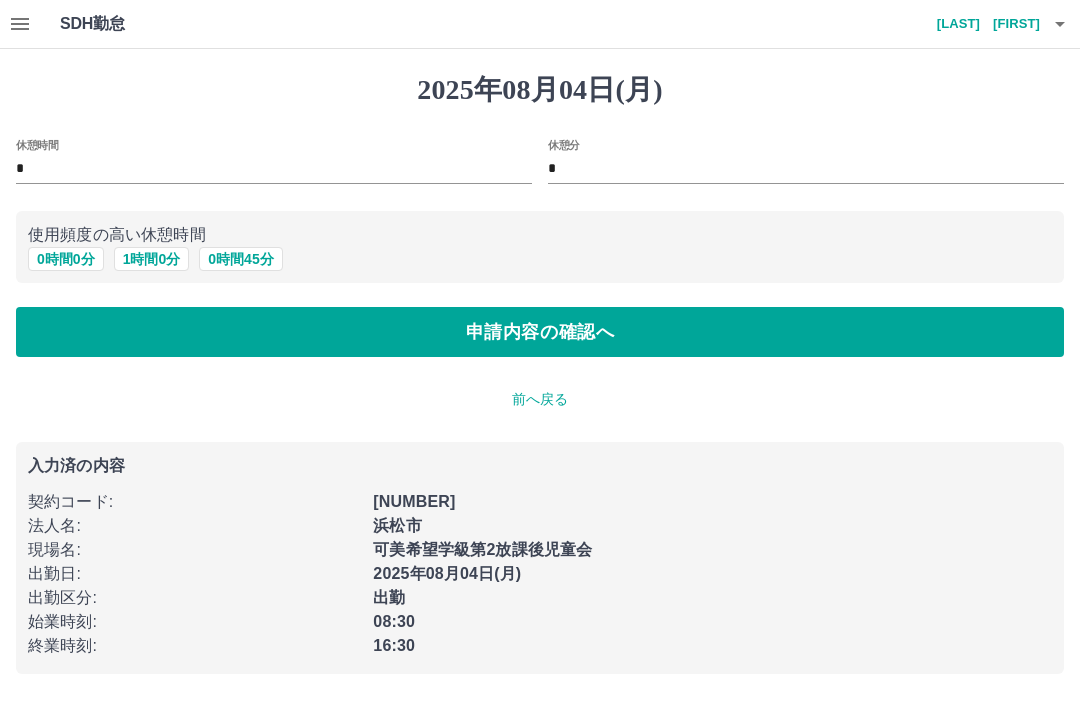 click on "申請内容の確認へ" at bounding box center [540, 332] 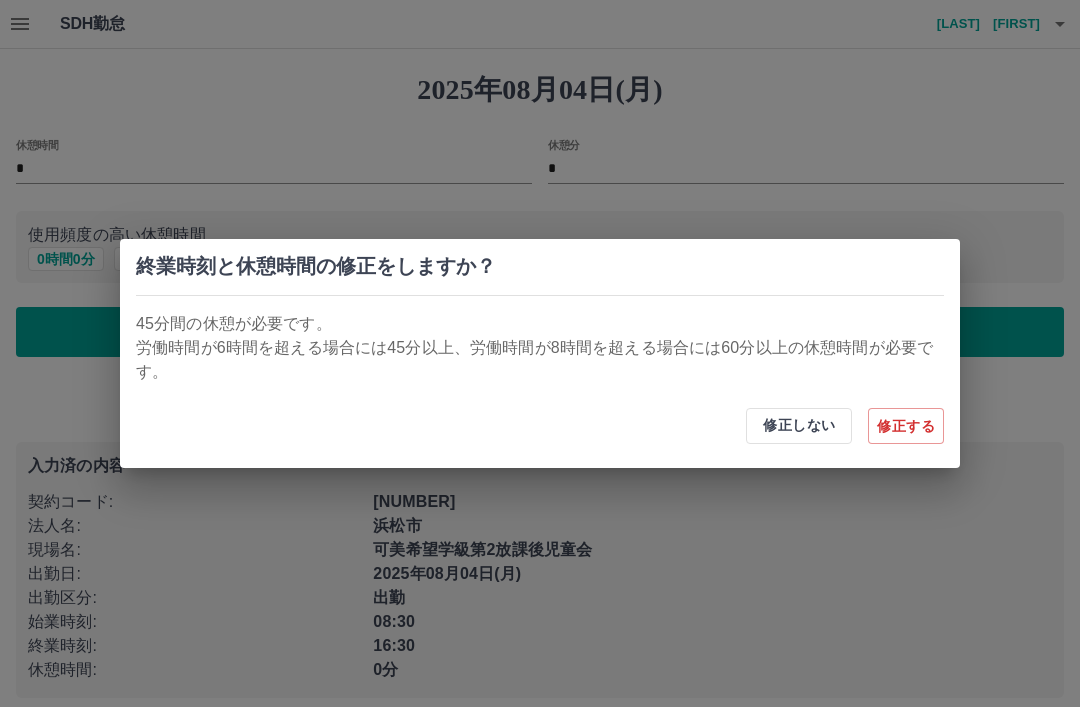 click on "修正する" at bounding box center [906, 426] 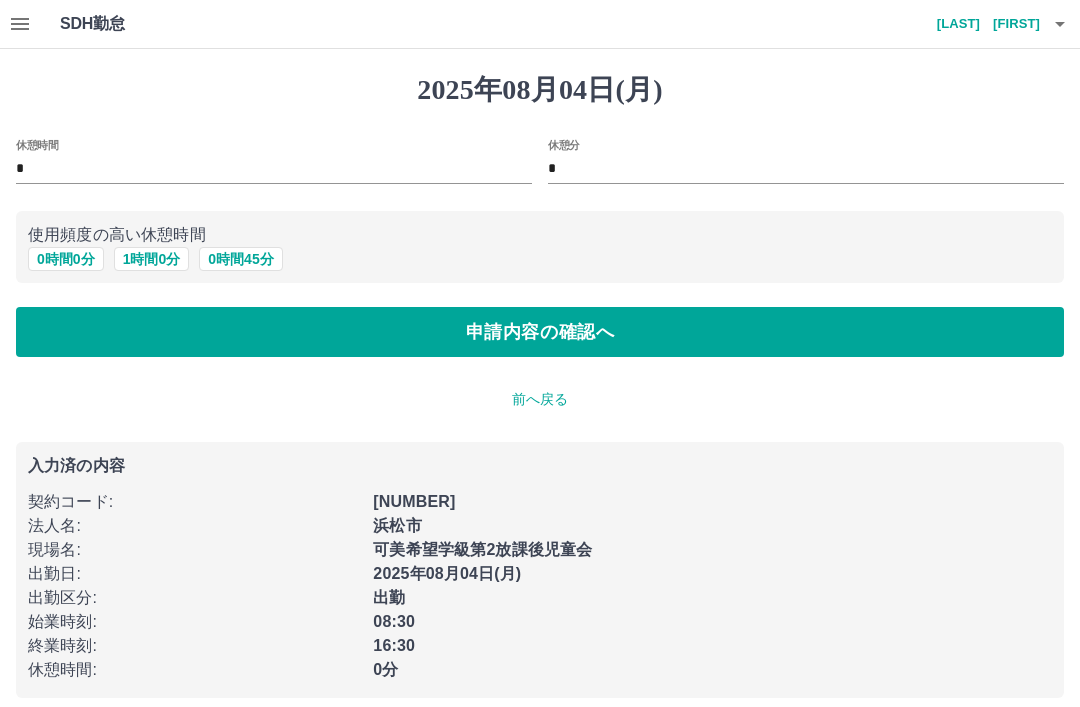 click on "*" at bounding box center [274, 169] 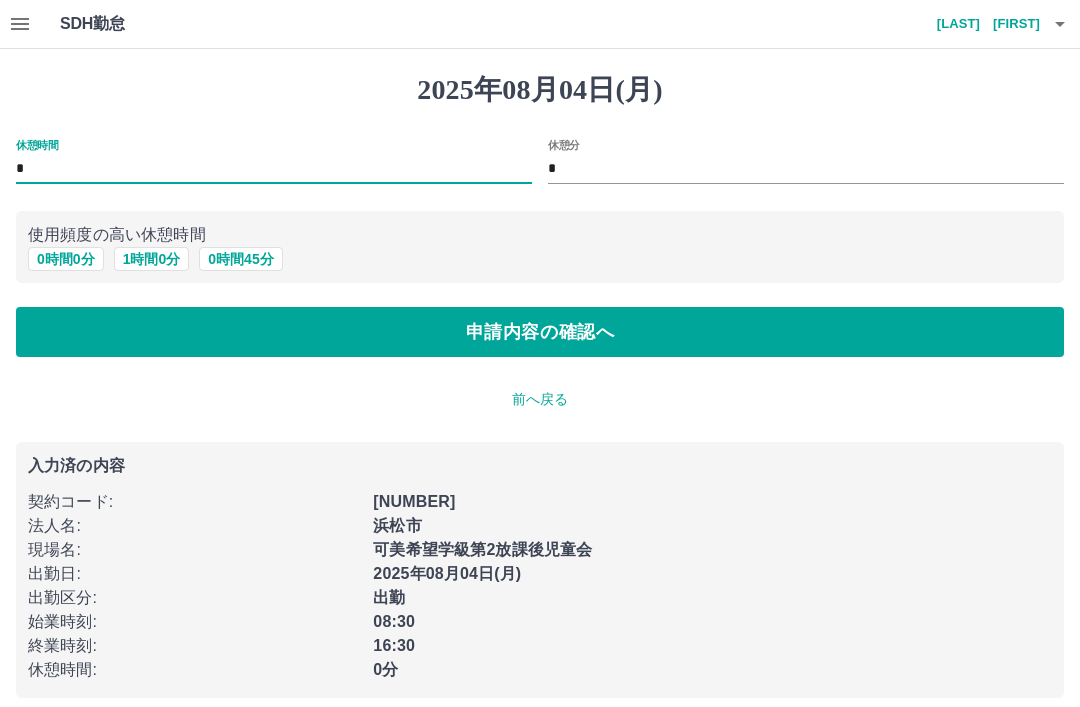 click on "1 時間 0 分" at bounding box center [152, 259] 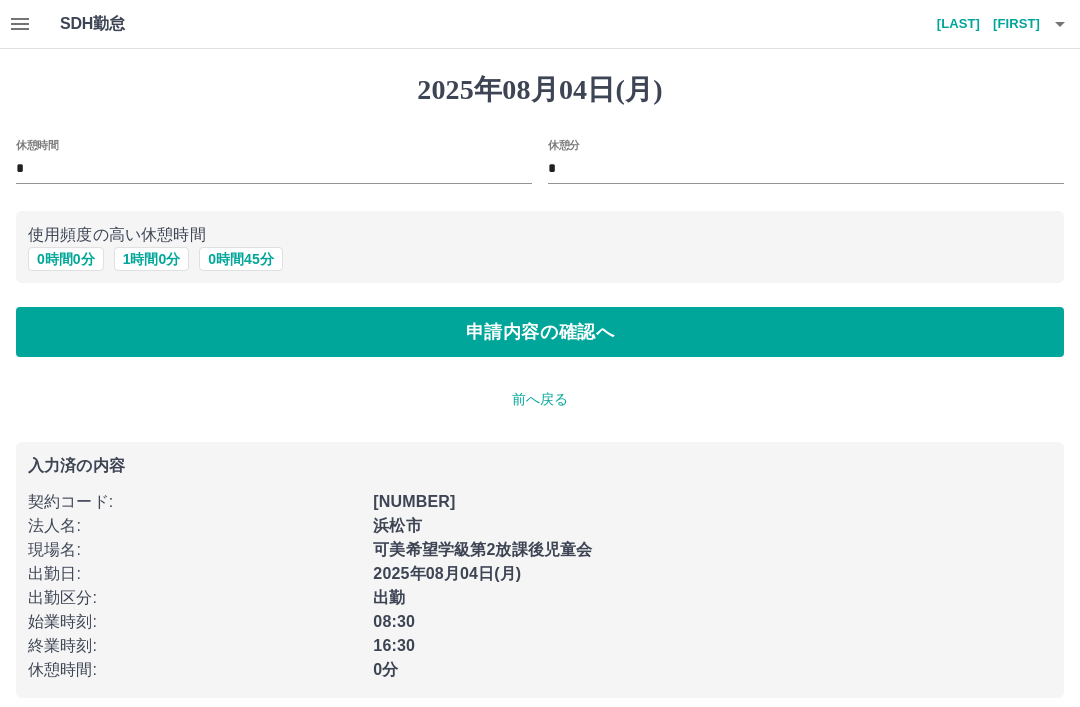 click on "申請内容の確認へ" at bounding box center [540, 332] 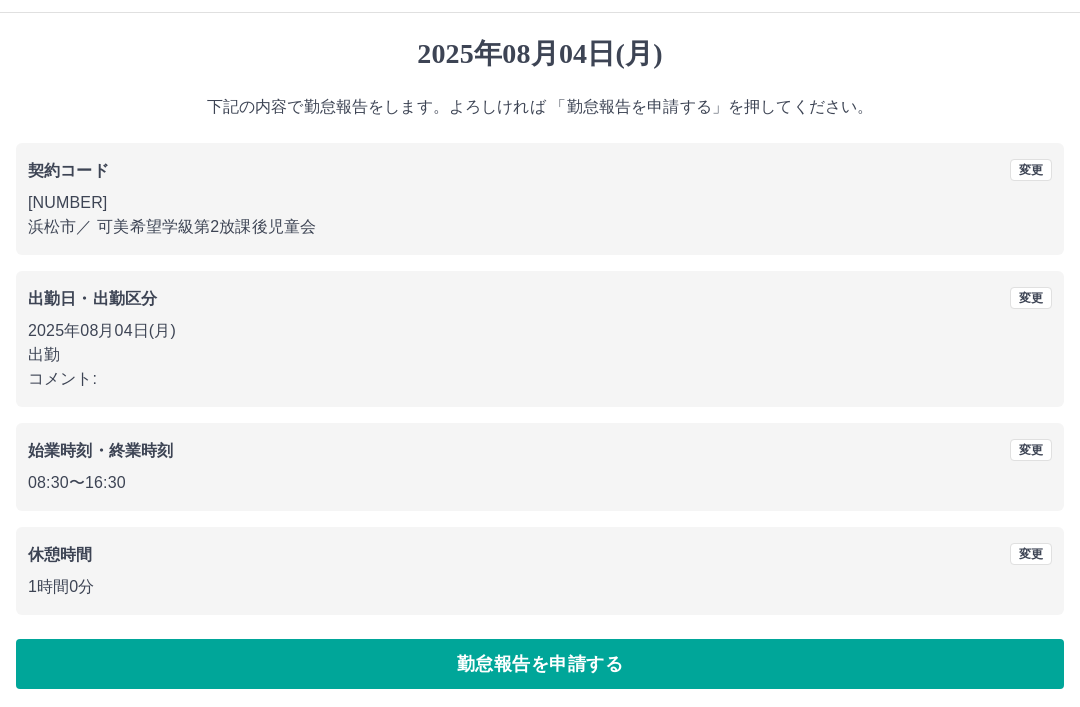 scroll, scrollTop: 41, scrollLeft: 0, axis: vertical 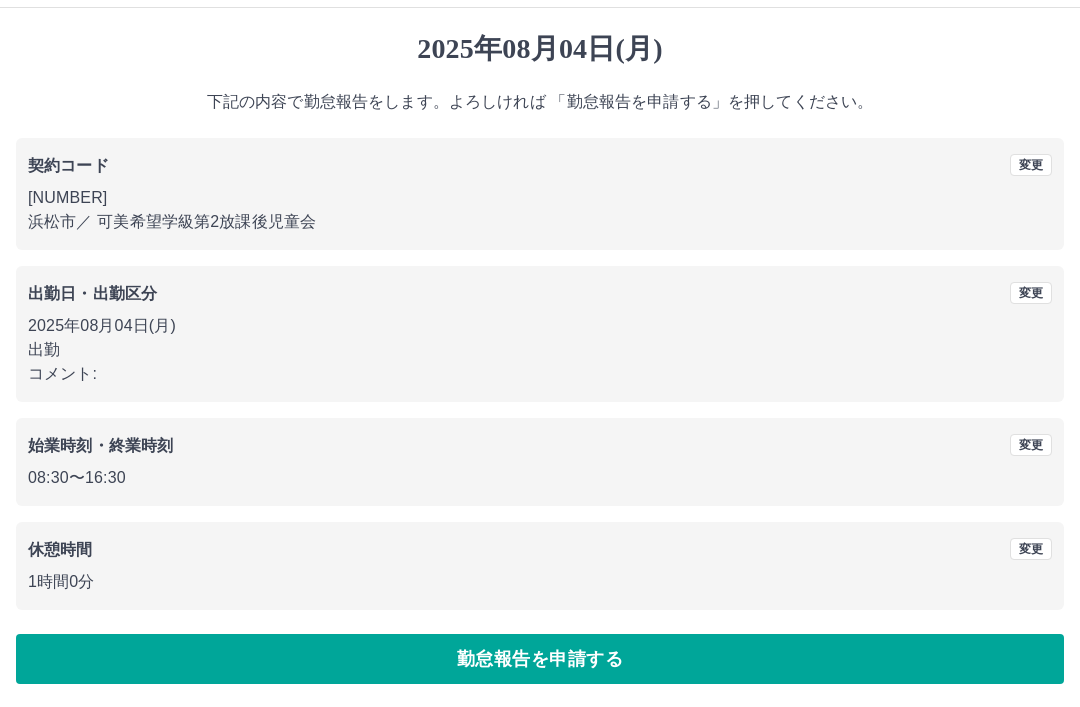 click on "勤怠報告を申請する" at bounding box center (540, 659) 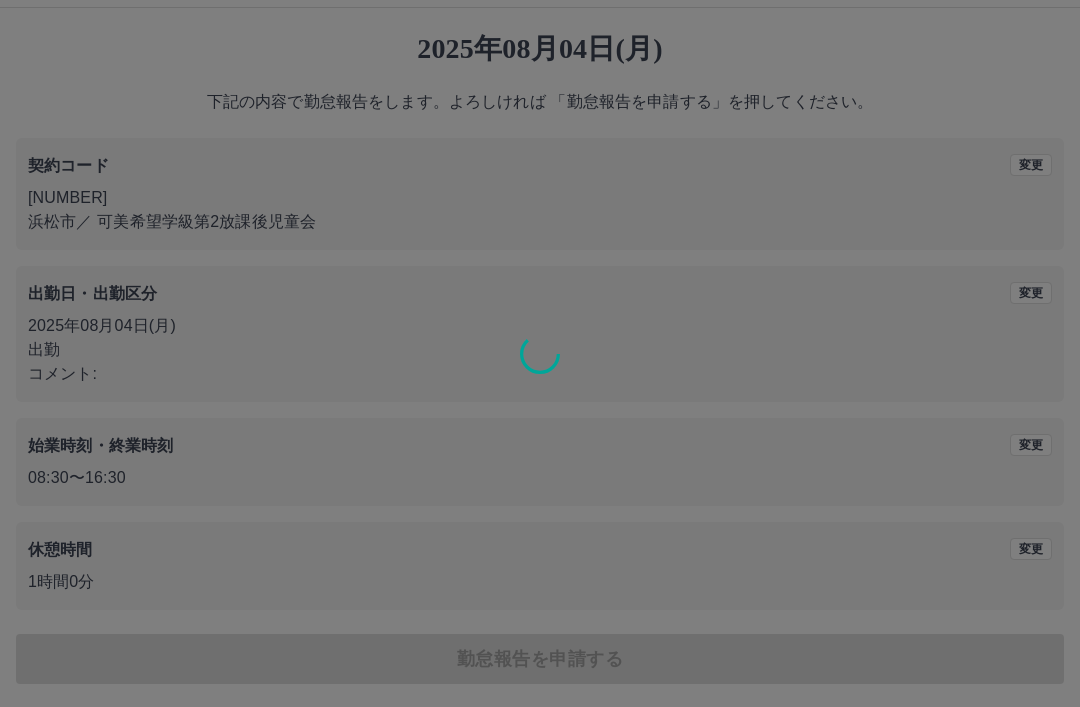 scroll, scrollTop: 0, scrollLeft: 0, axis: both 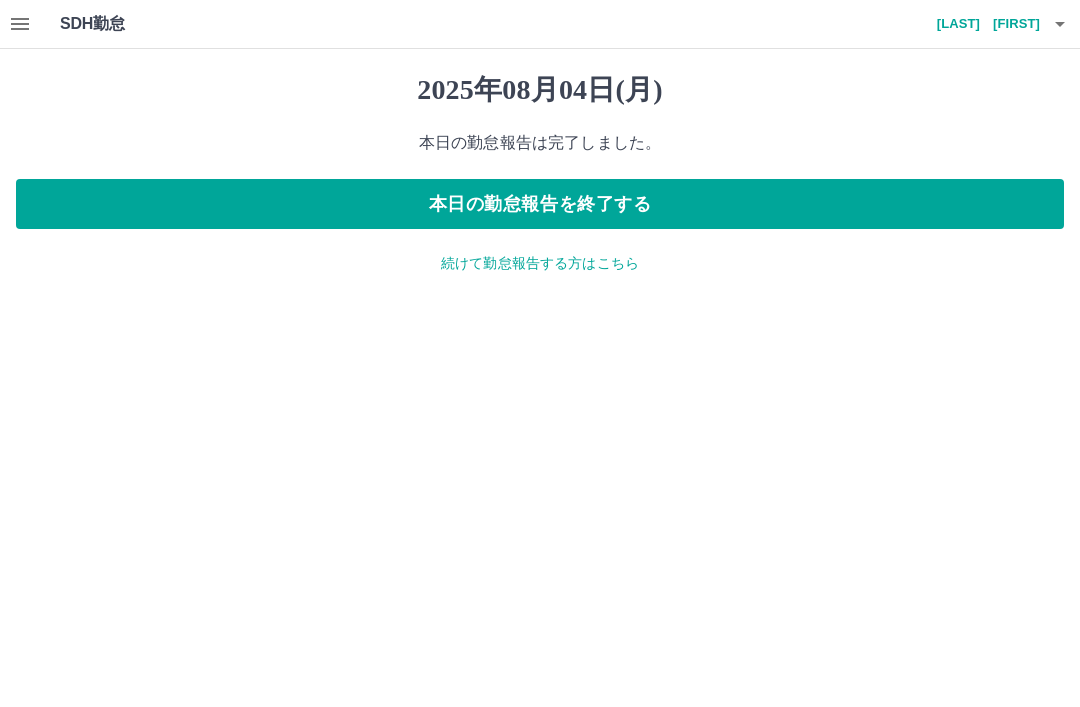 click at bounding box center (20, 24) 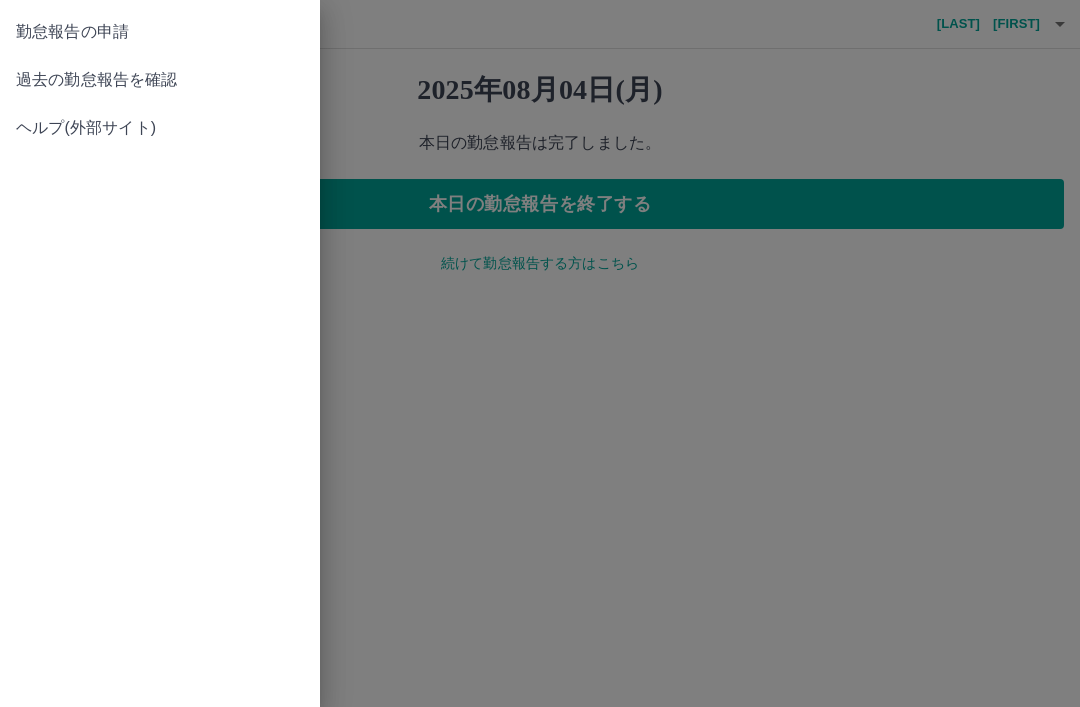 click on "過去の勤怠報告を確認" at bounding box center (160, 80) 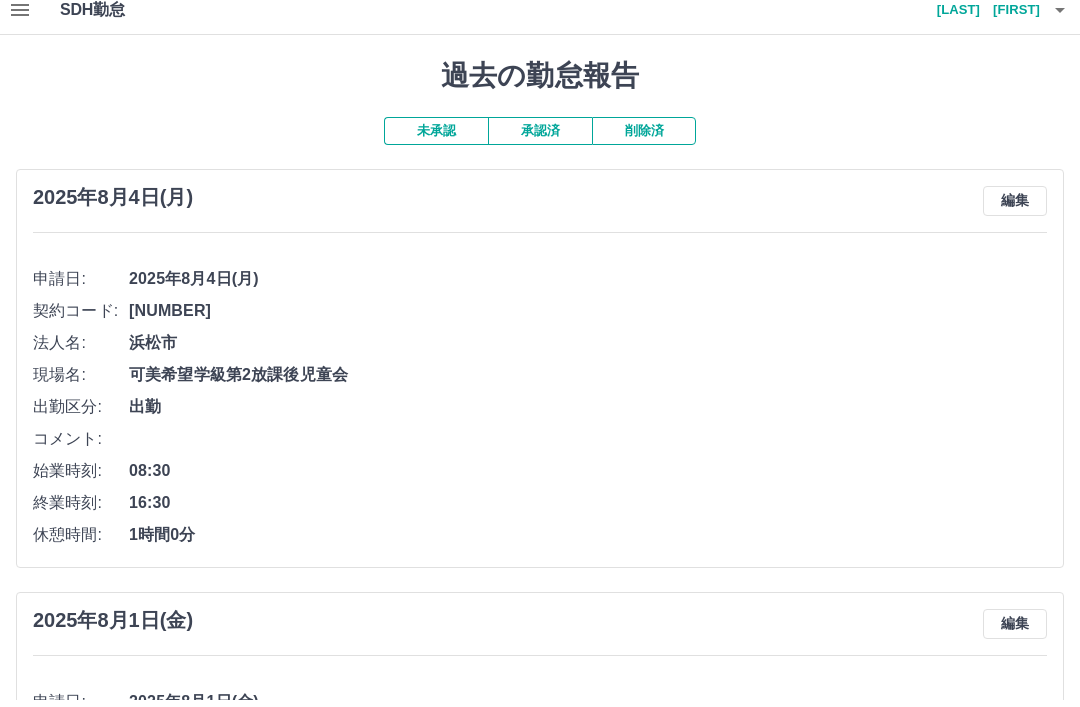 scroll, scrollTop: 0, scrollLeft: 0, axis: both 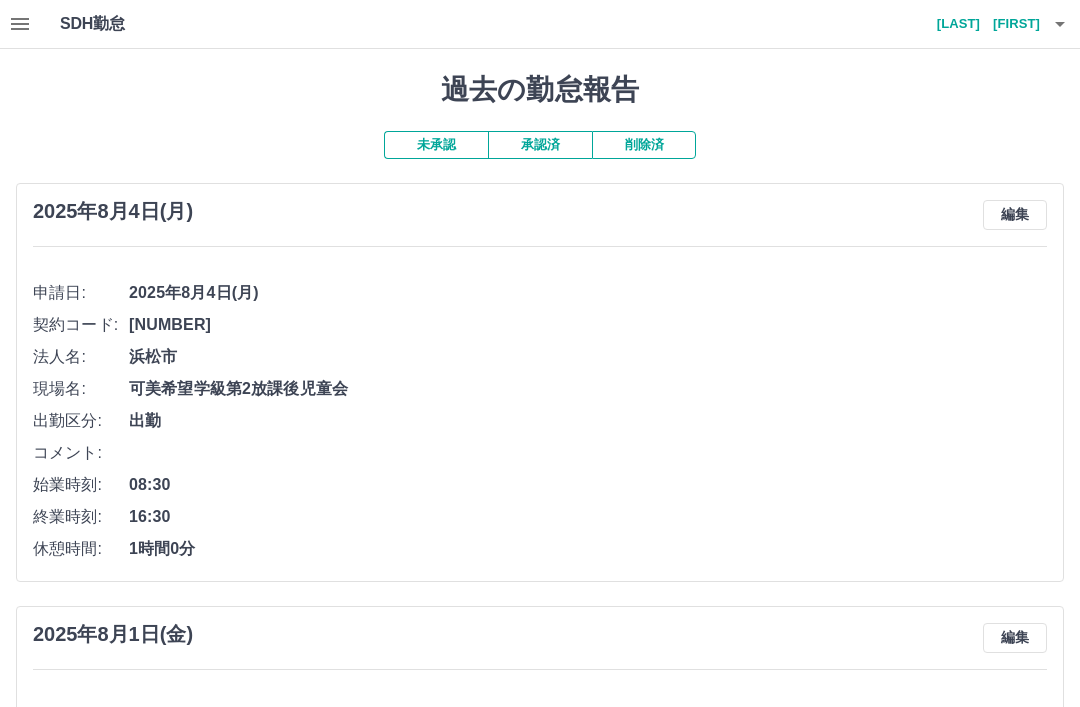 click at bounding box center [1060, 24] 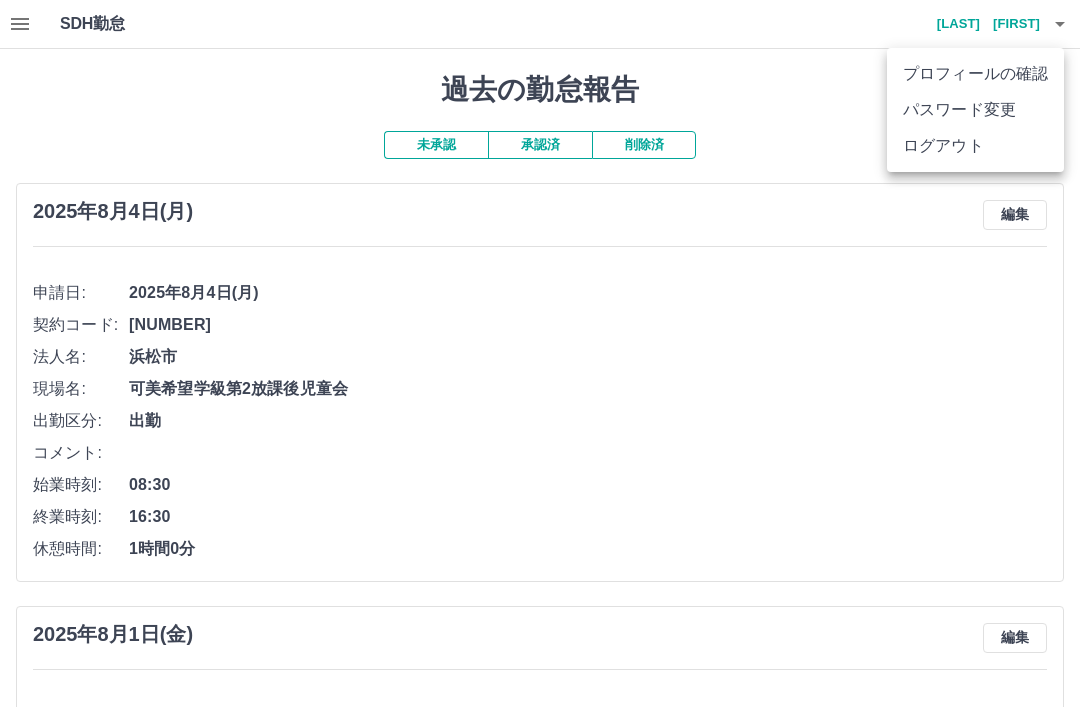 click on "ログアウト" at bounding box center (975, 146) 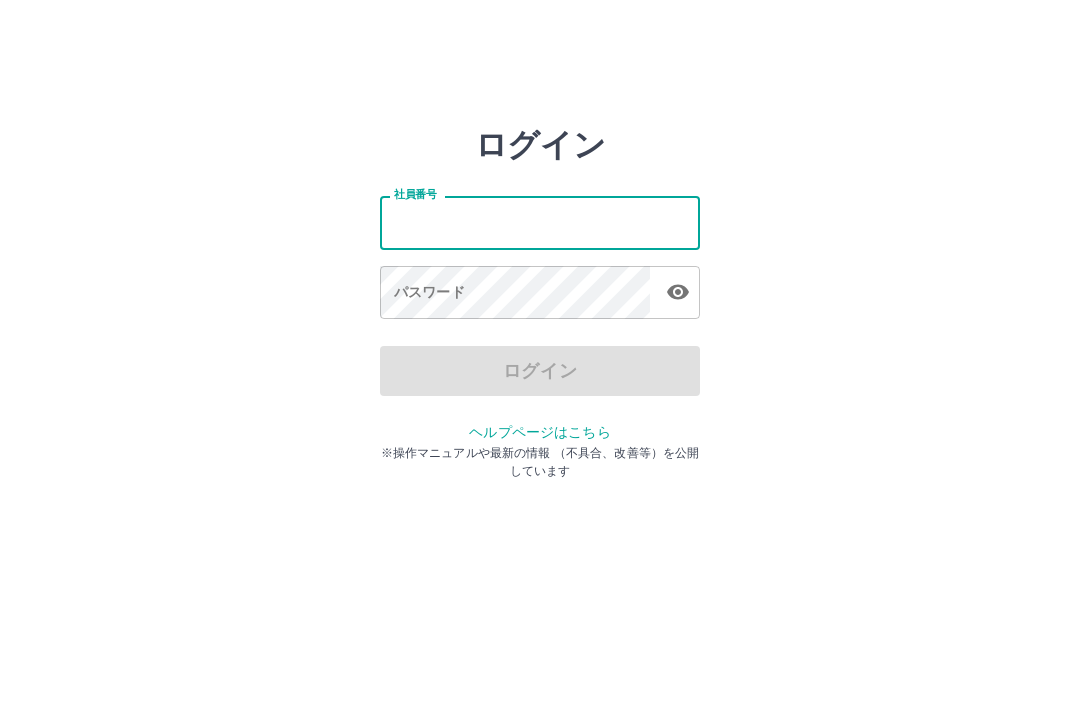 scroll, scrollTop: 0, scrollLeft: 0, axis: both 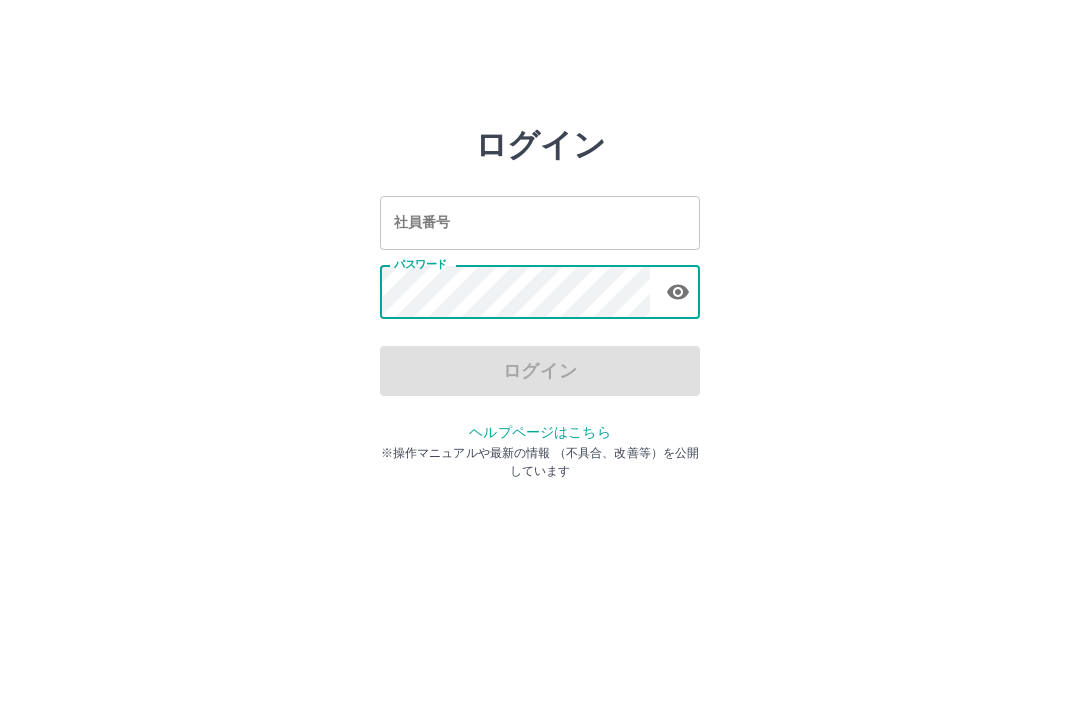 click on "社員番号" at bounding box center (540, 222) 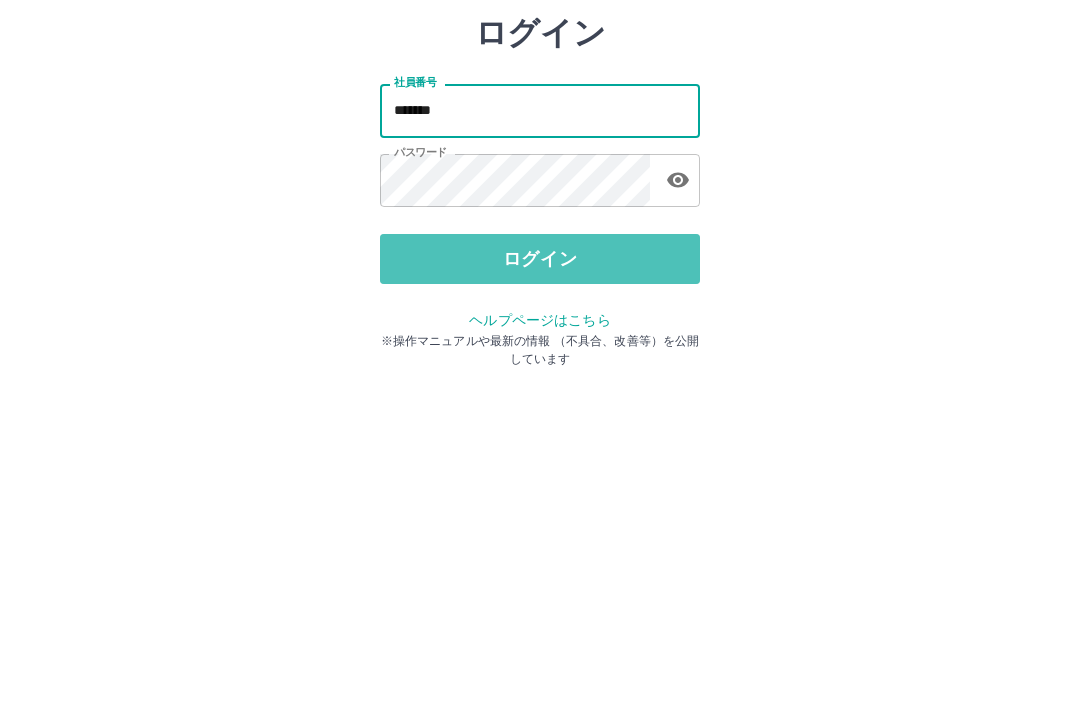 type on "*******" 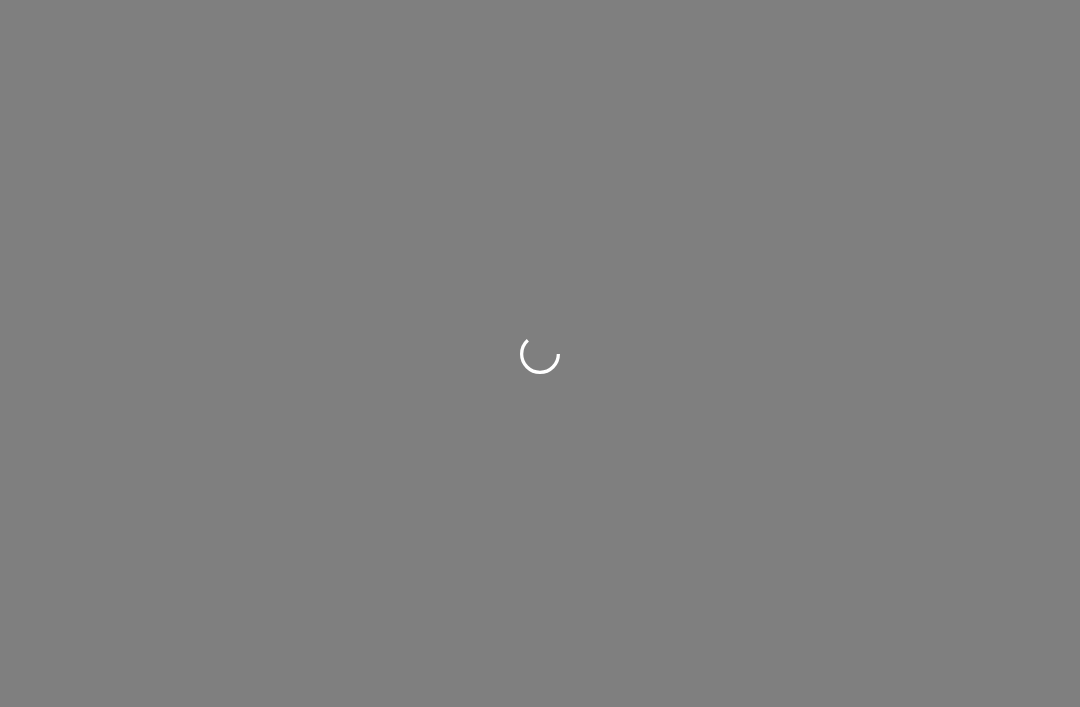 scroll, scrollTop: 0, scrollLeft: 0, axis: both 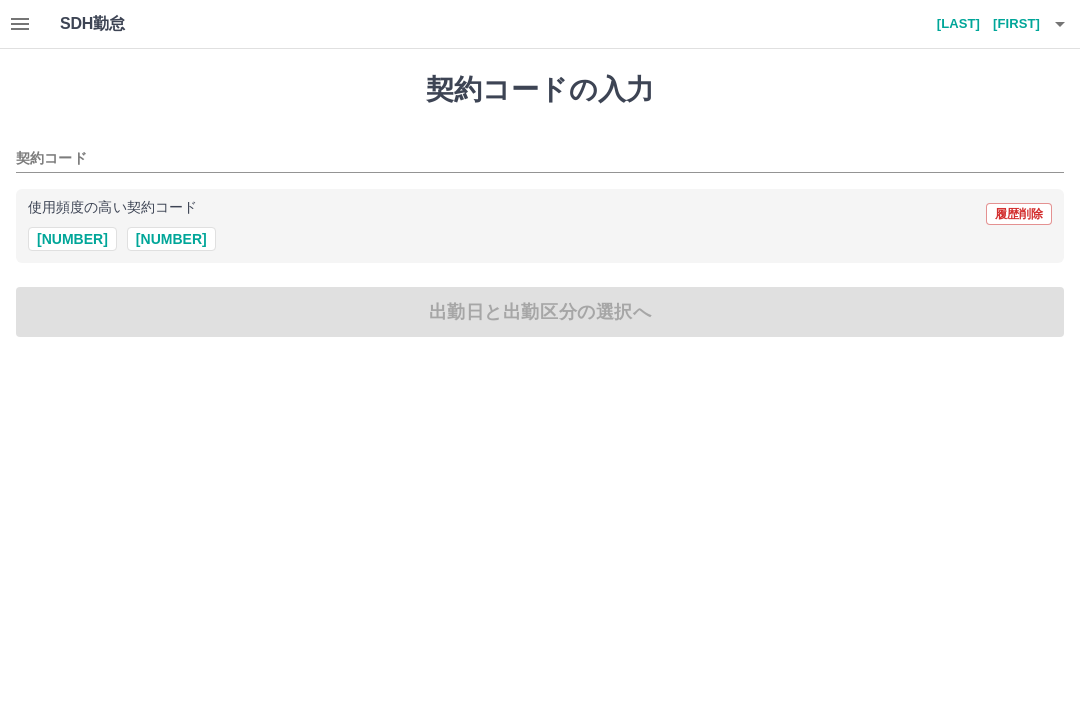 click on "[NUMBER]" at bounding box center [171, 239] 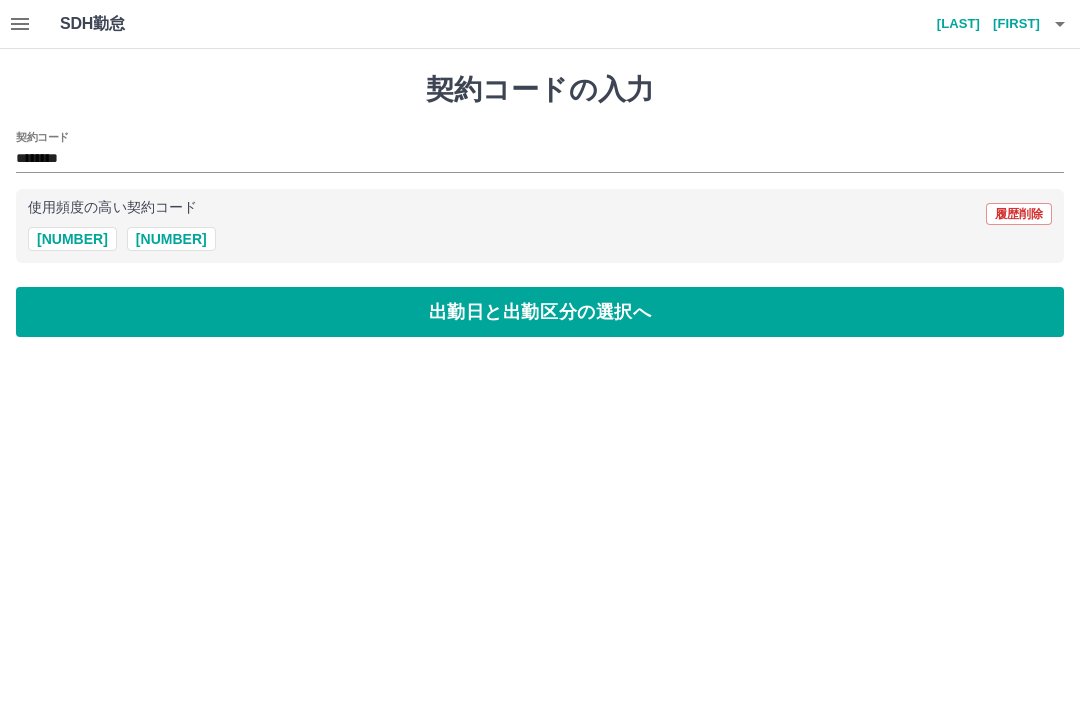 type on "********" 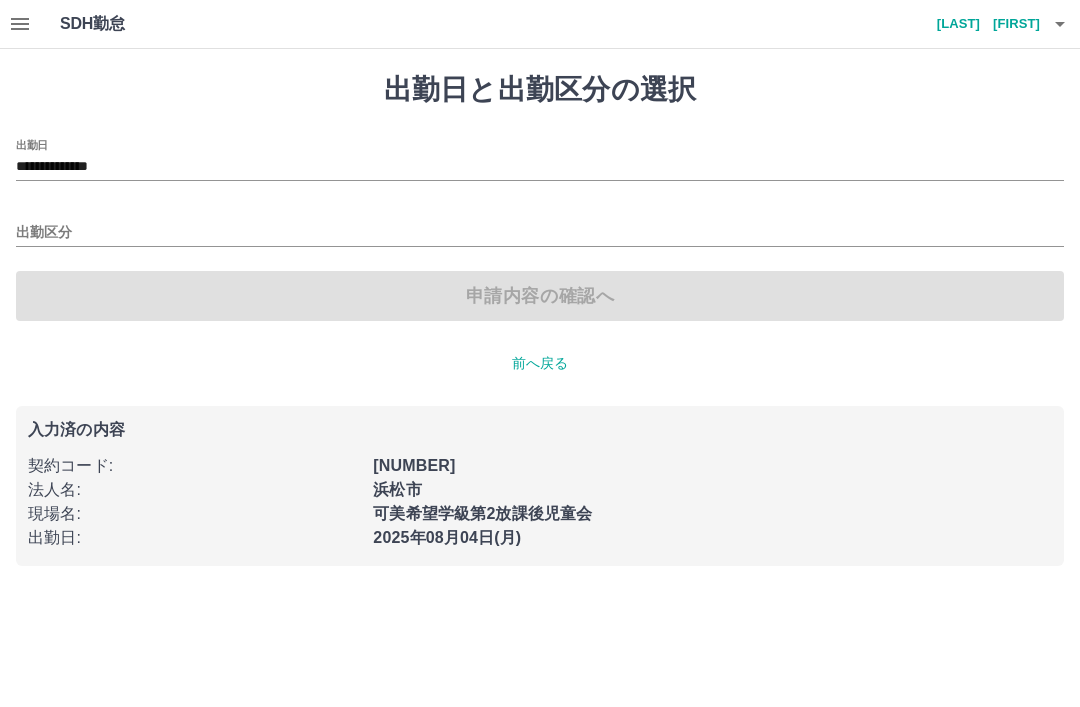 click on "出勤区分" at bounding box center [540, 226] 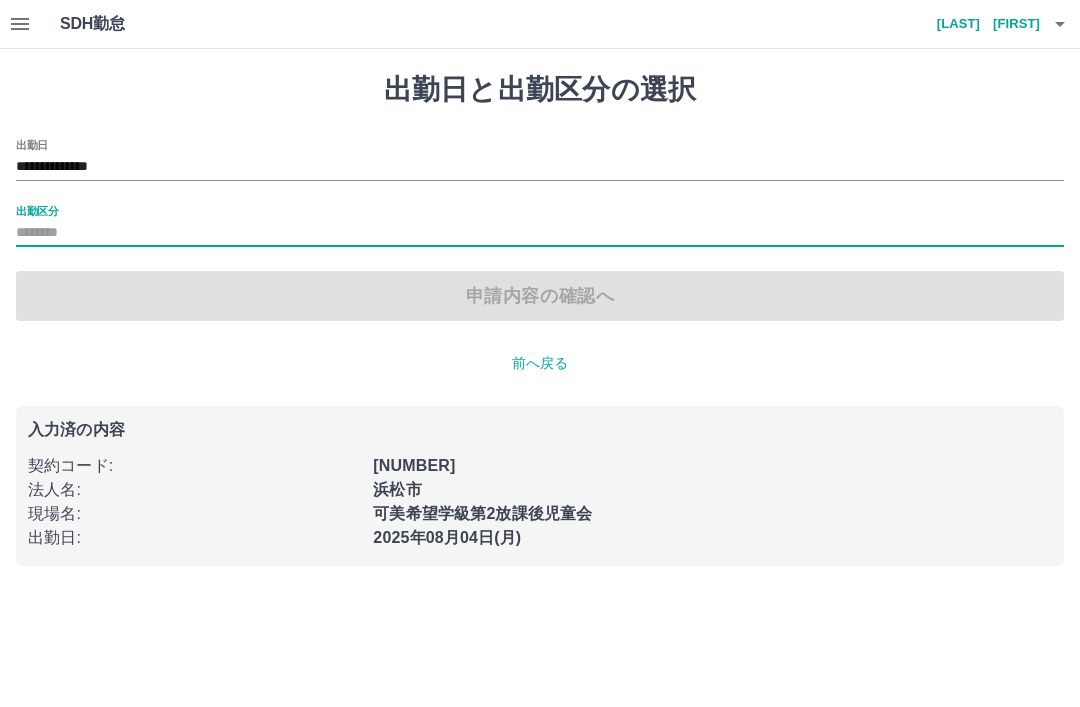 click on "出勤区分" at bounding box center [37, 210] 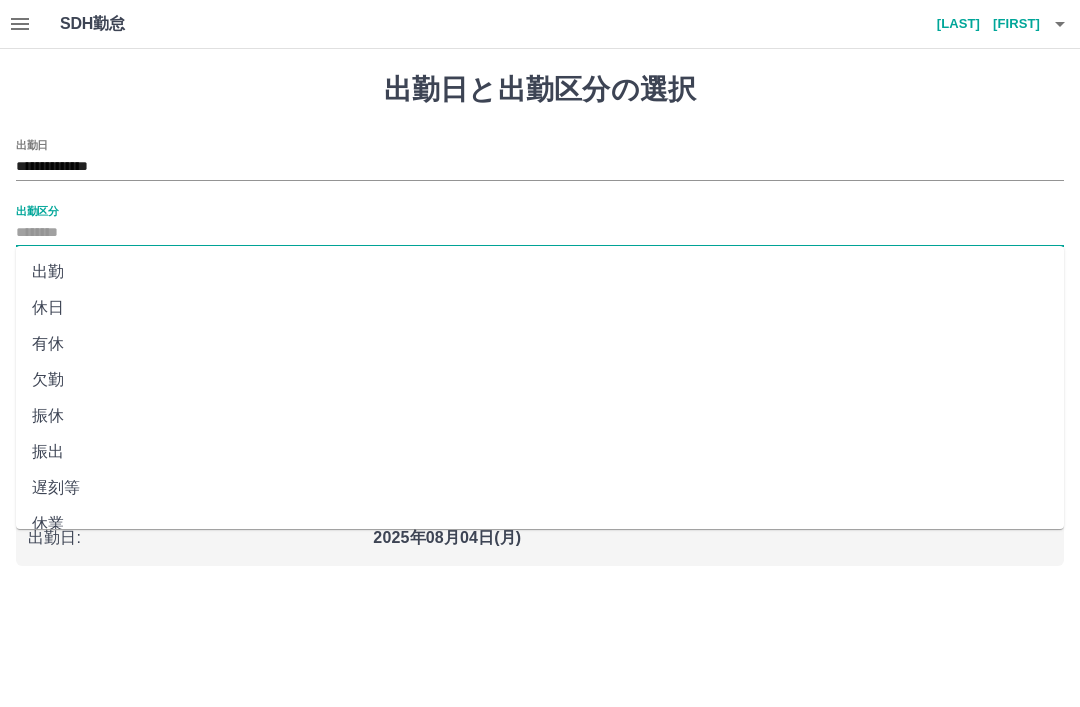 click on "出勤" at bounding box center [540, 272] 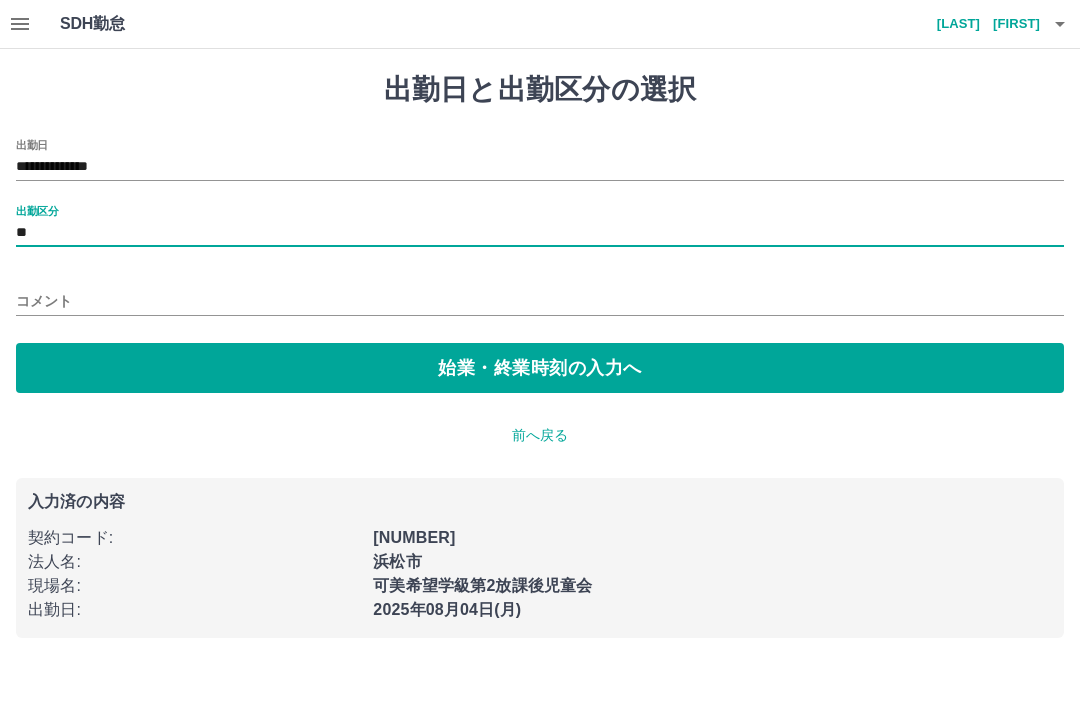 click on "始業・終業時刻の入力へ" at bounding box center [540, 368] 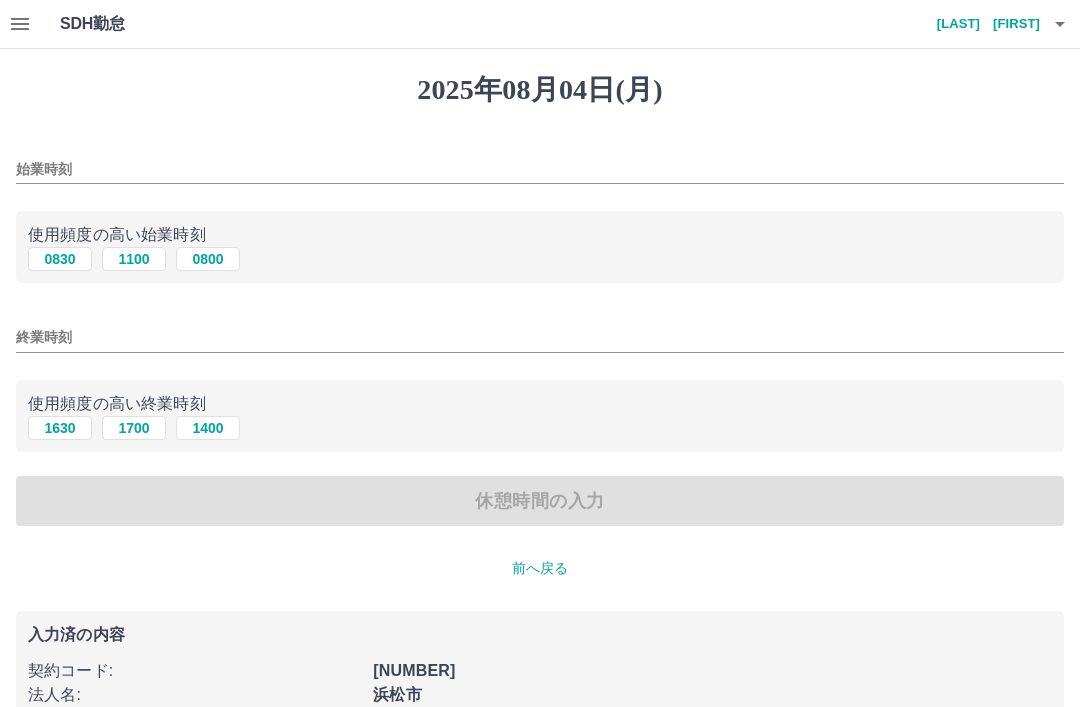 click on "始業時刻" at bounding box center [540, 169] 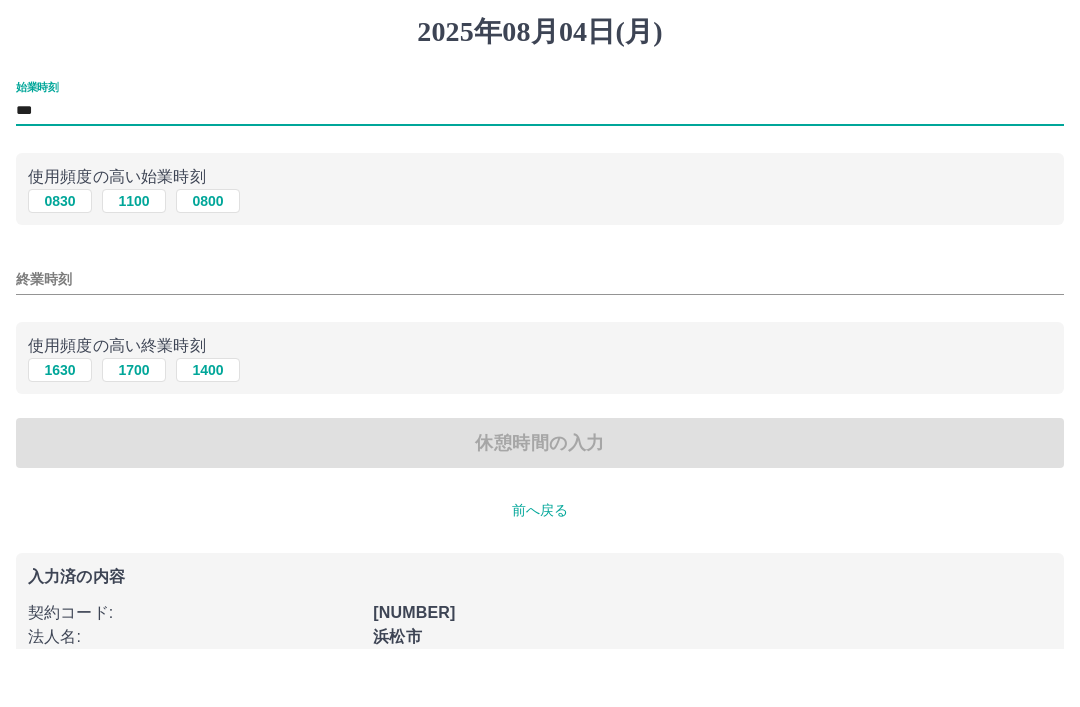 type on "***" 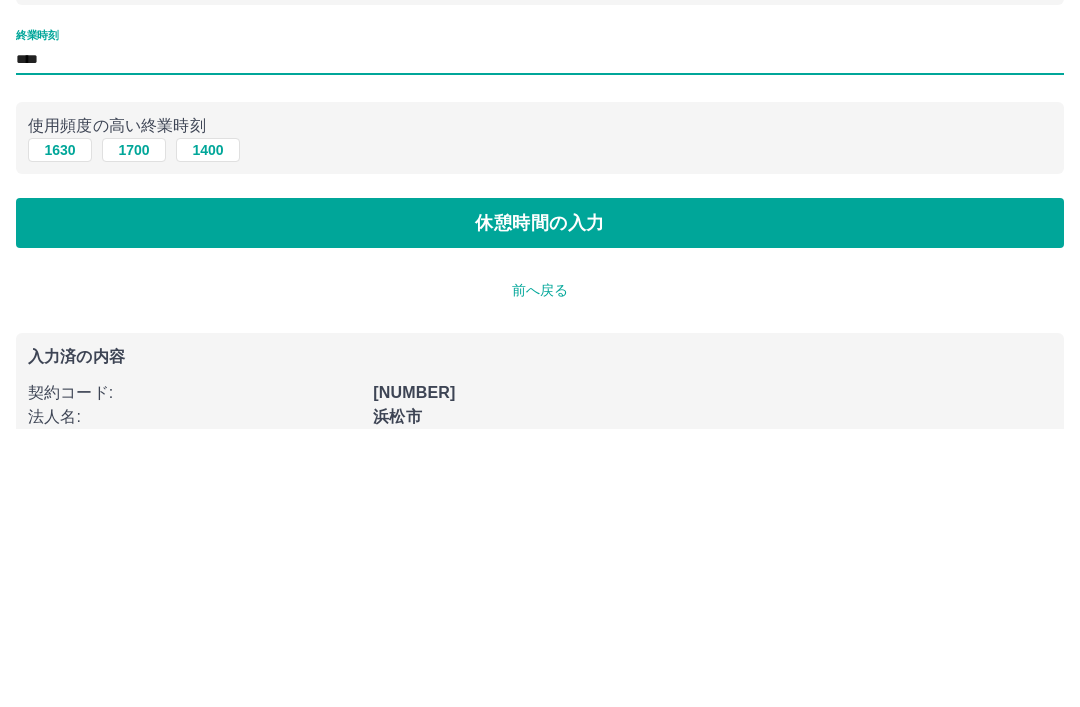 type on "****" 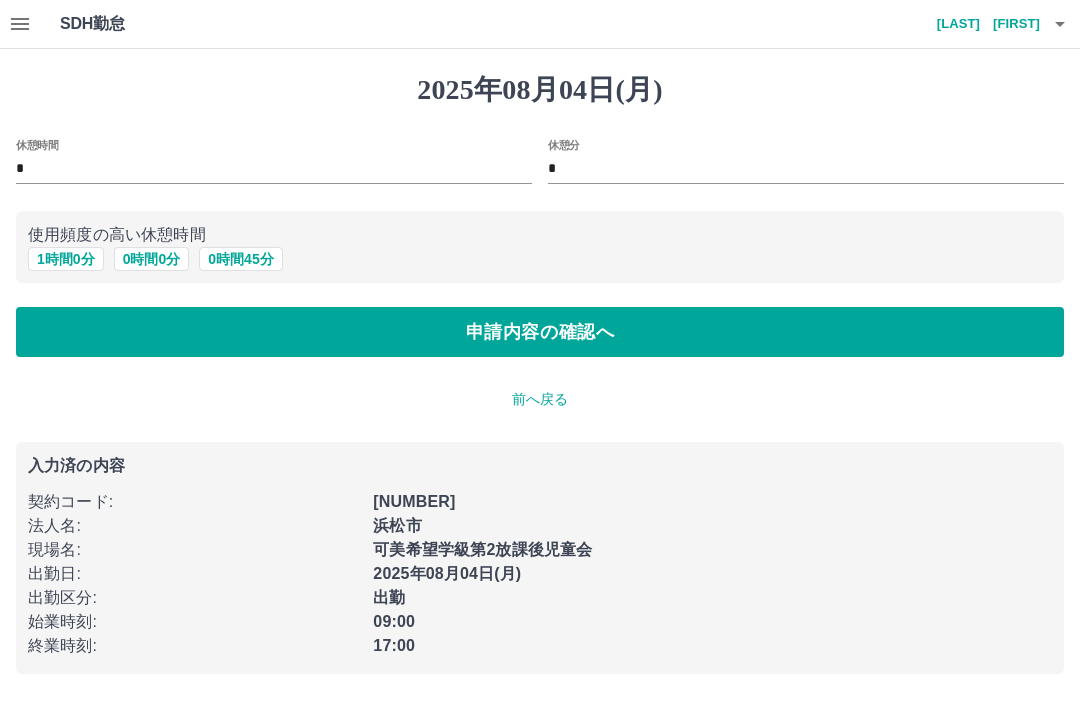 scroll, scrollTop: 0, scrollLeft: 0, axis: both 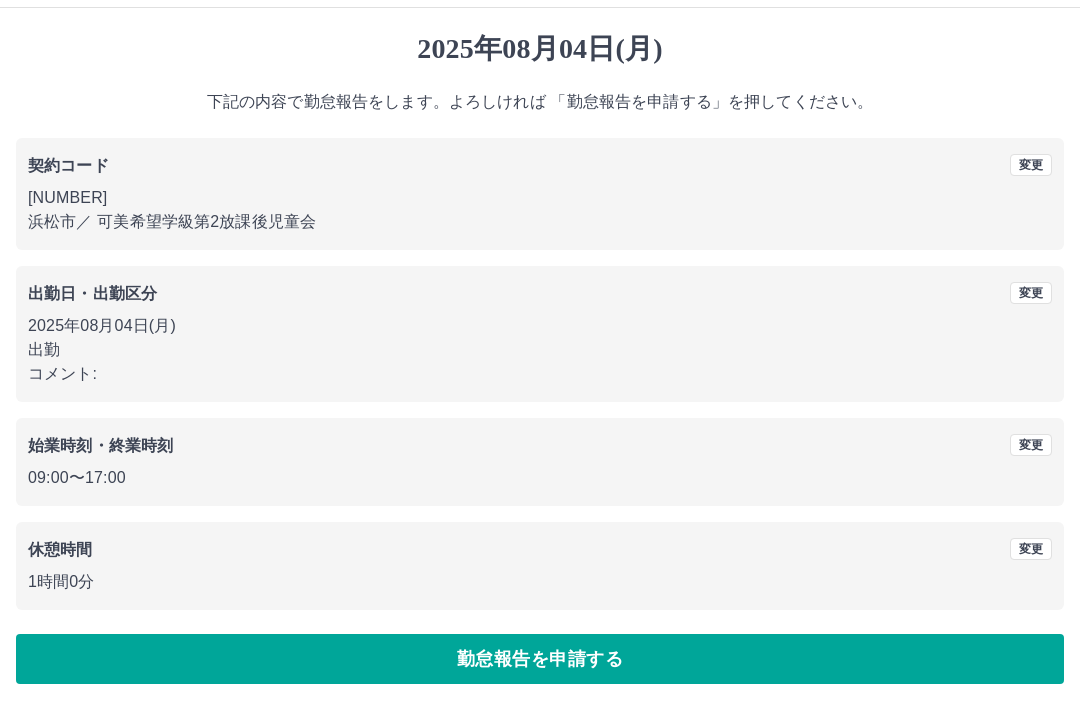 click on "勤怠報告を申請する" at bounding box center (540, 659) 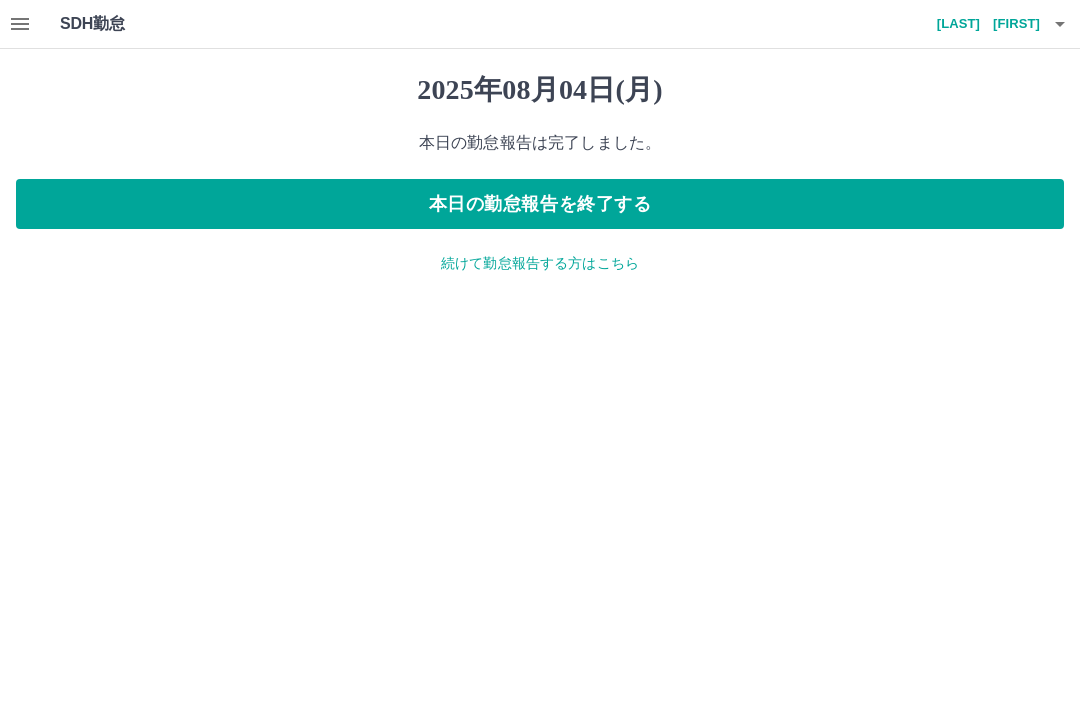 scroll, scrollTop: 0, scrollLeft: 0, axis: both 